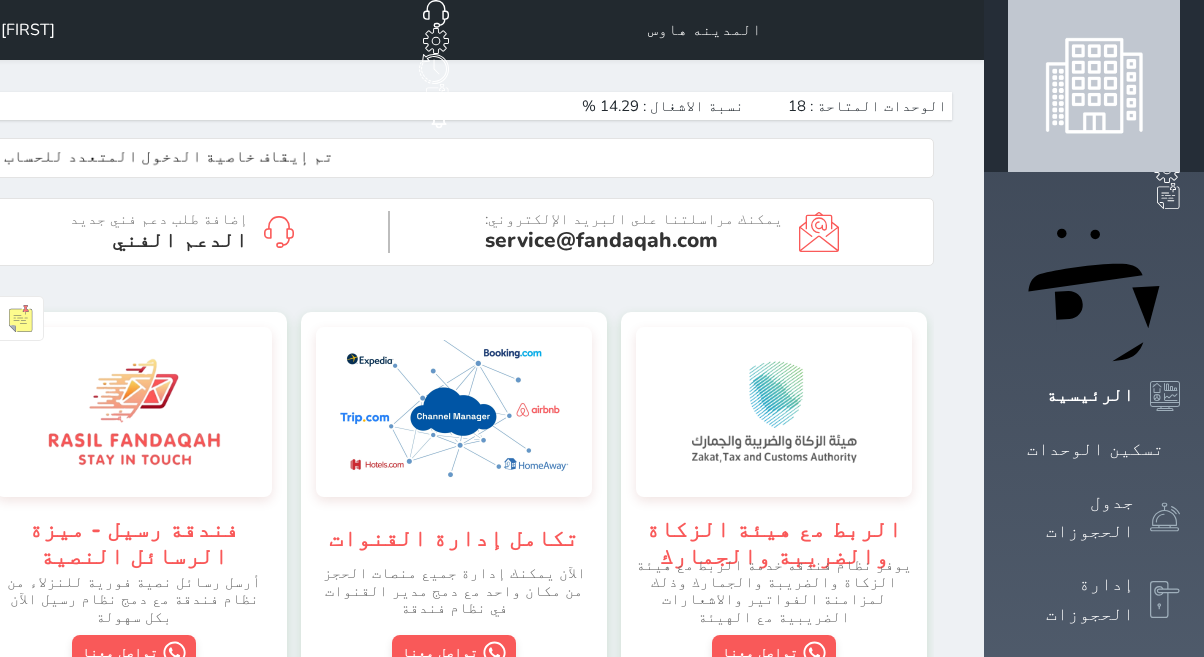 scroll, scrollTop: 0, scrollLeft: 0, axis: both 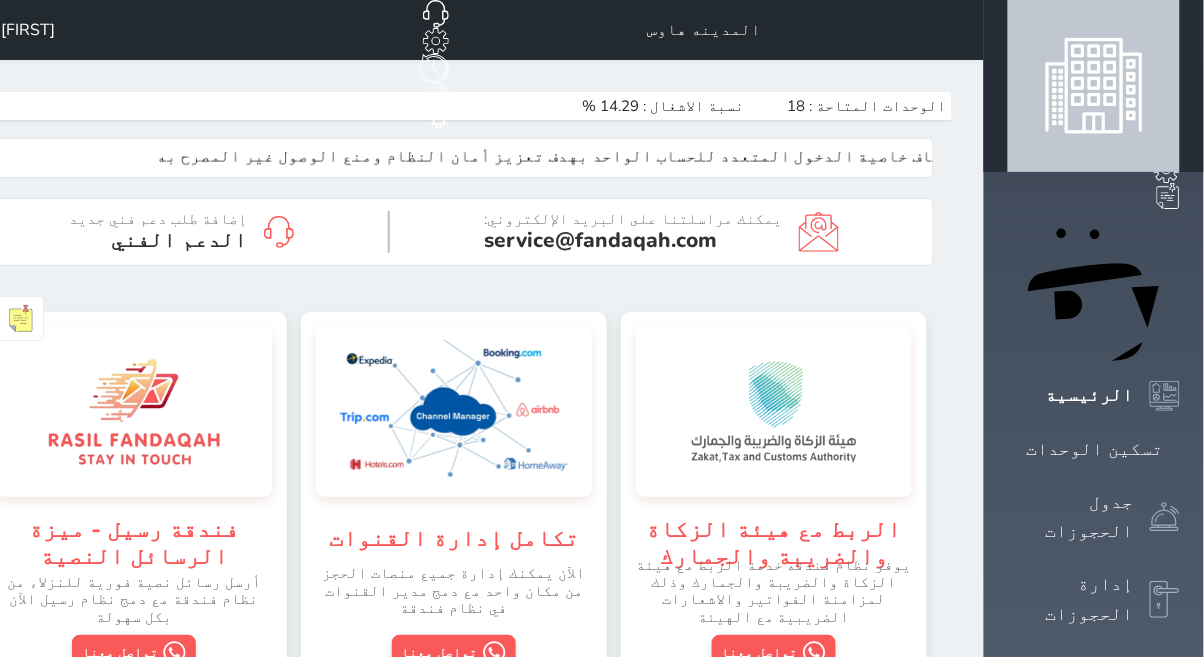 click 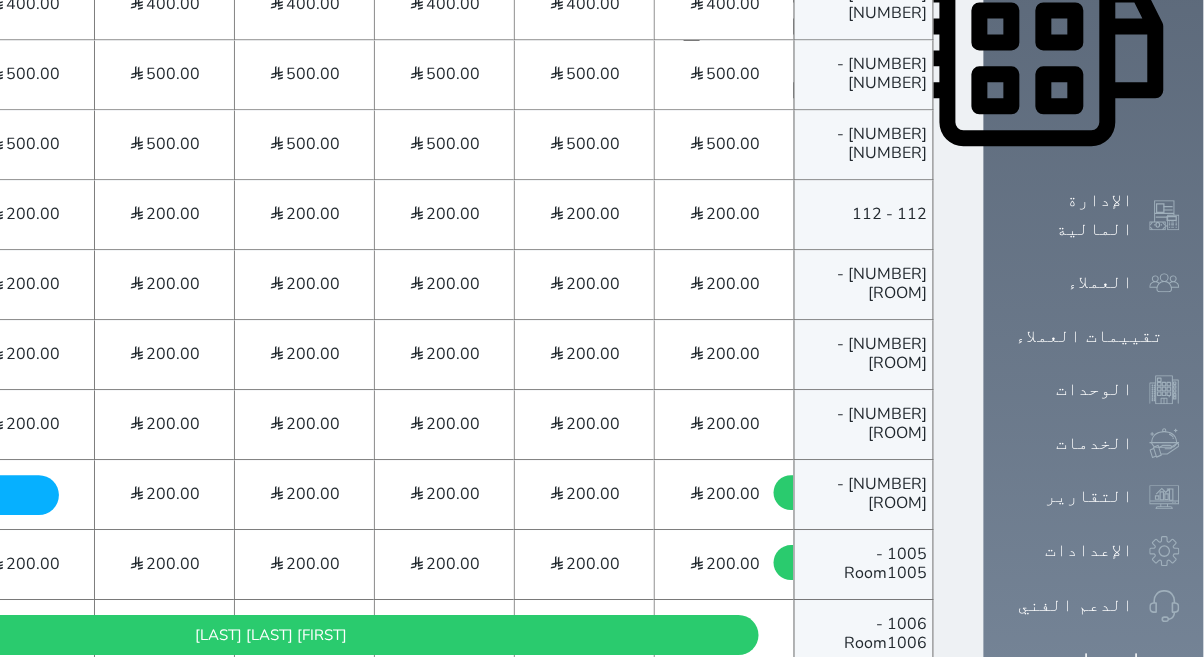 scroll, scrollTop: 1009, scrollLeft: 0, axis: vertical 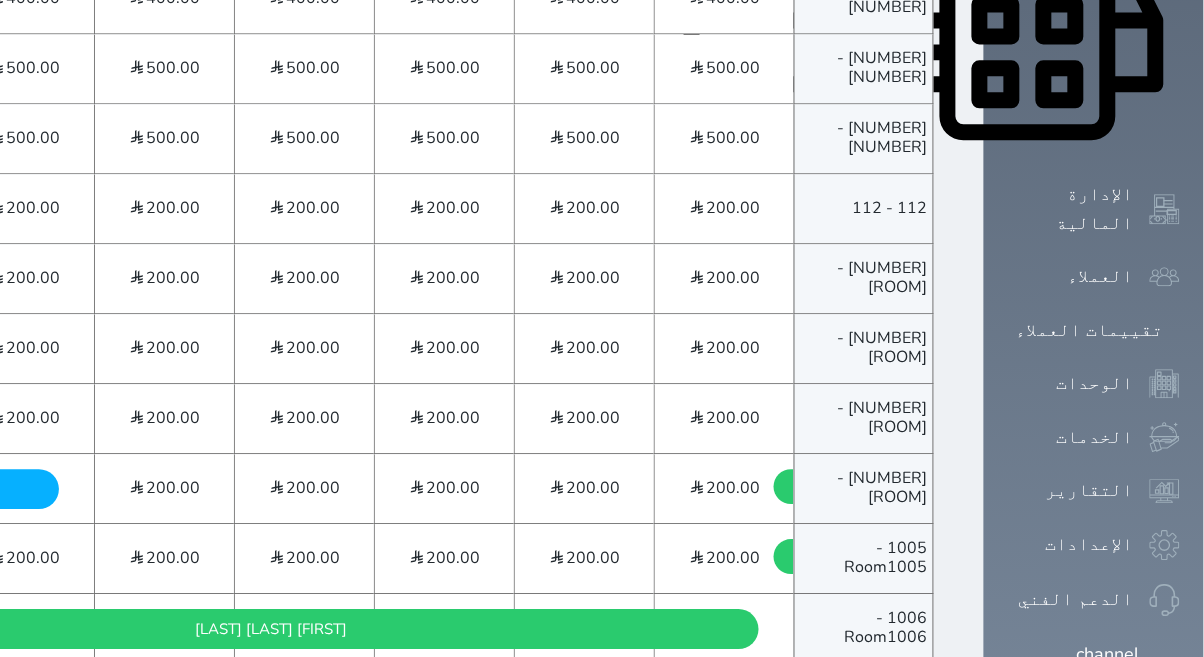 click on "[FIRST] [LAST] [LAST]" at bounding box center [271, 629] 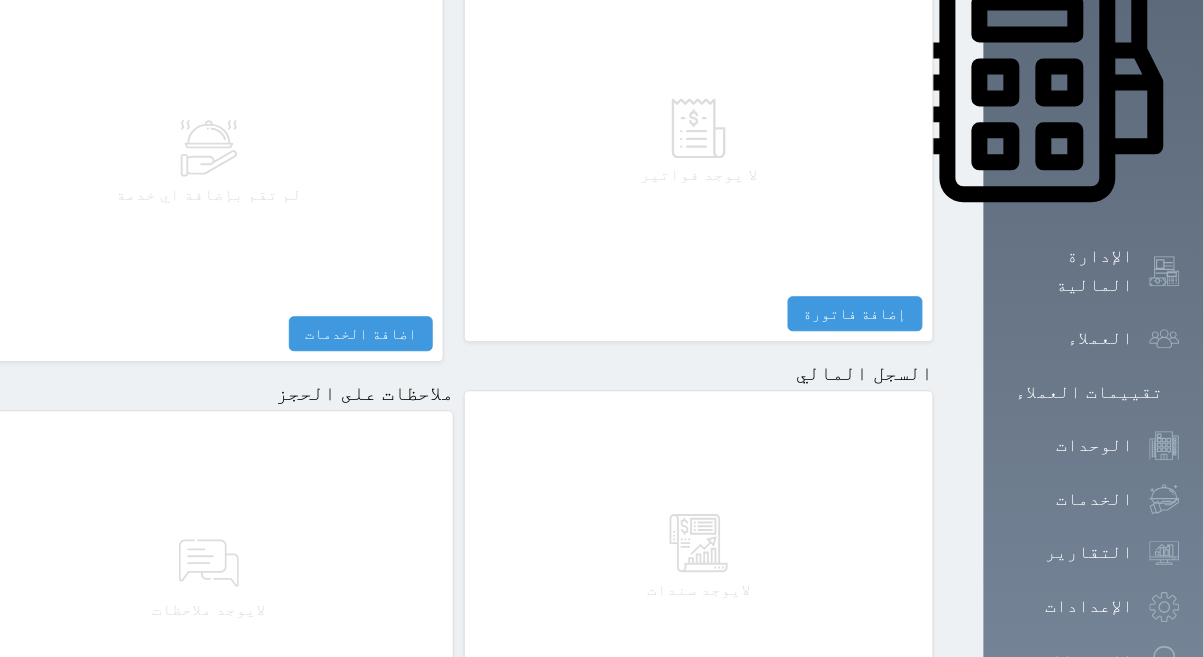 scroll, scrollTop: 1003, scrollLeft: 0, axis: vertical 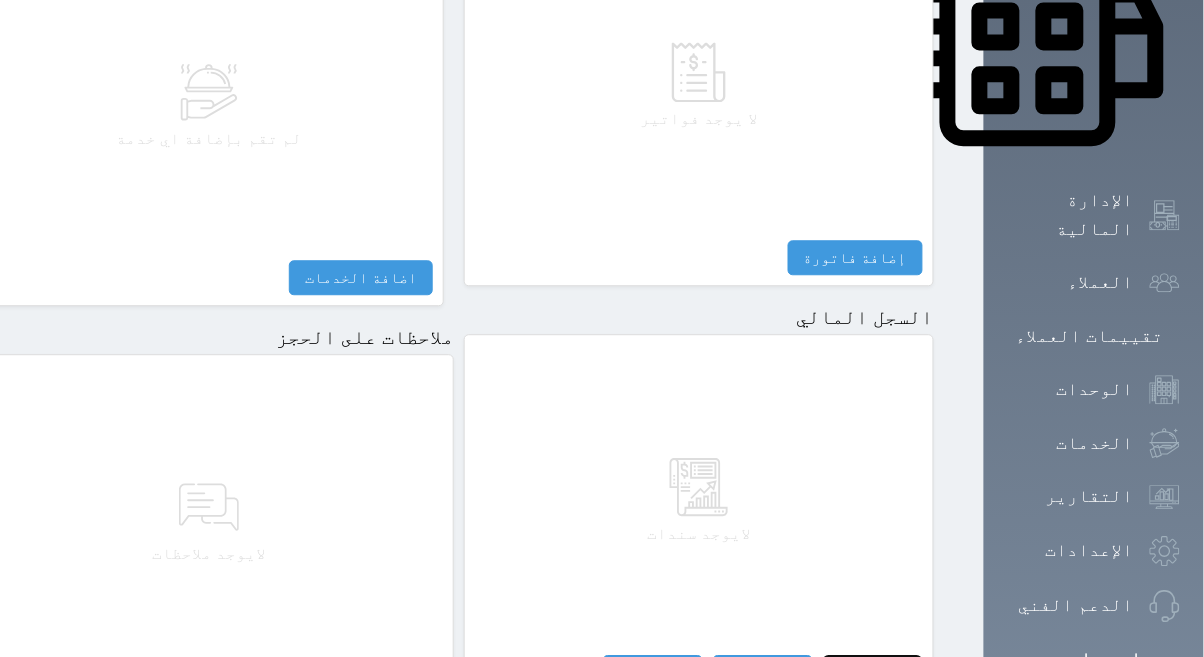 click on "مقبوضات" at bounding box center (873, 672) 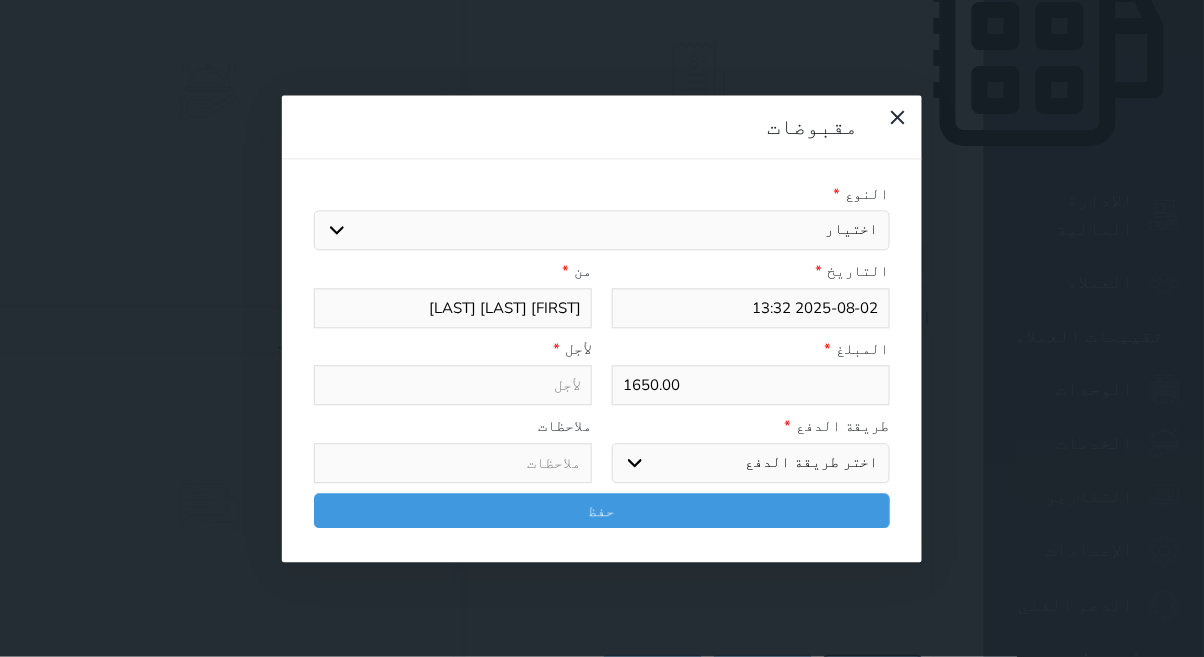 select 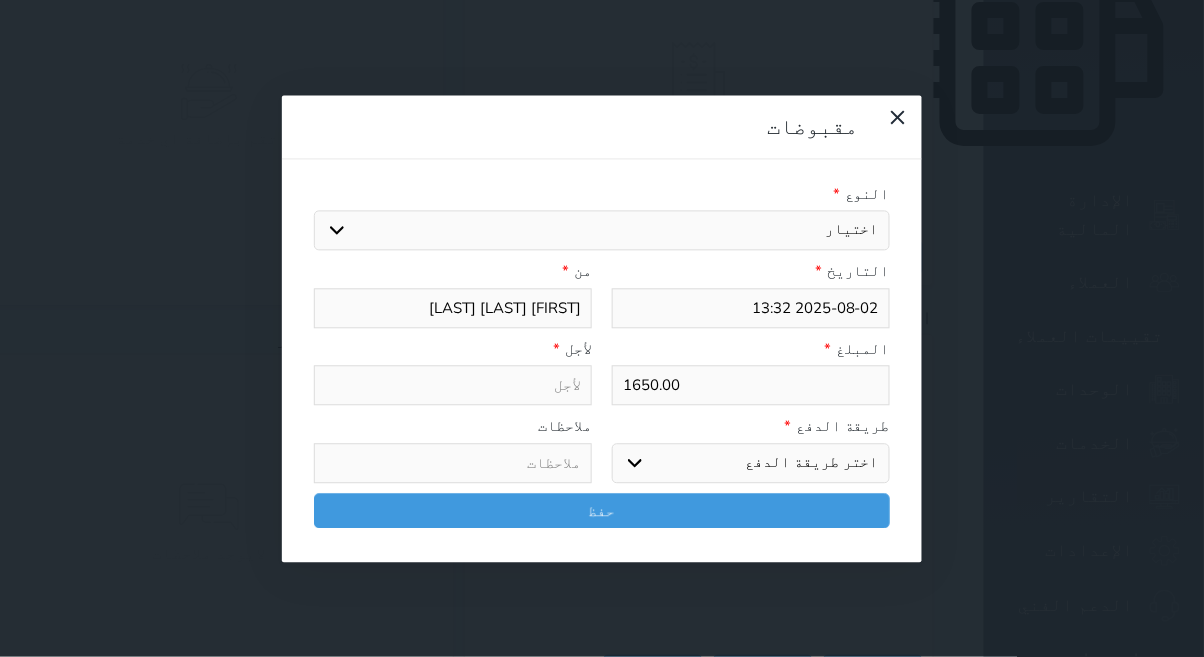 click on "اختيار   مقبوضات عامة قيمة إيجار فواتير تامين عربون لا ينطبق آخر مغسلة واي فاي - الإنترنت مواقف السيارات طعام الأغذية والمشروبات مشروبات المشروبات الباردة المشروبات الساخنة الإفطار غداء عشاء مخبز و كعك حمام سباحة الصالة الرياضية سبا و خدمات الجمال اختيار وإسقاط (خدمات النقل) ميني بار كابل - تلفزيون سرير إضافي تصفيف الشعر التسوق خدمات الجولات السياحية المنظمة خدمات الدليل السياحي" at bounding box center [602, 231] 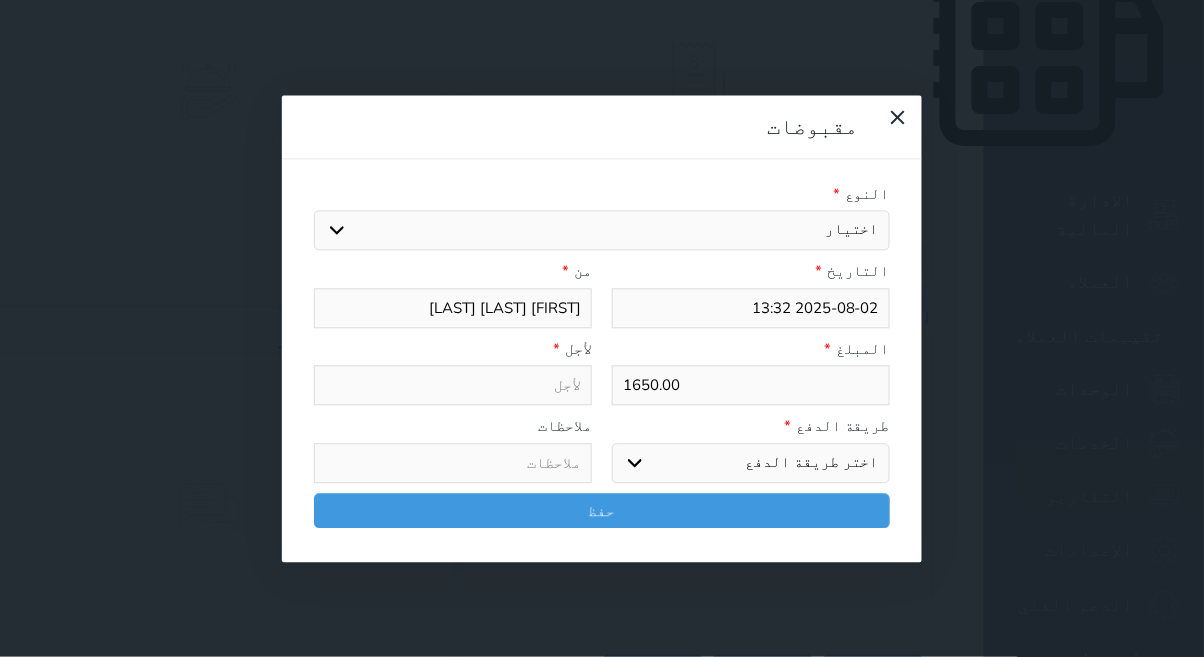 select on "[NUMBER]" 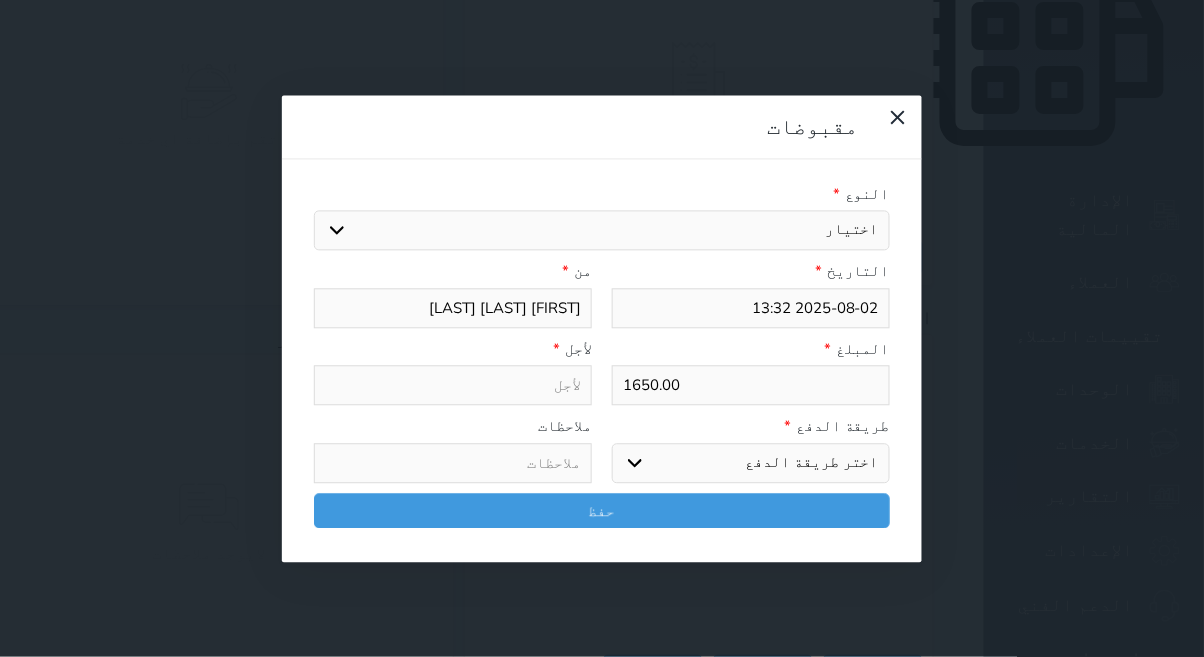 select 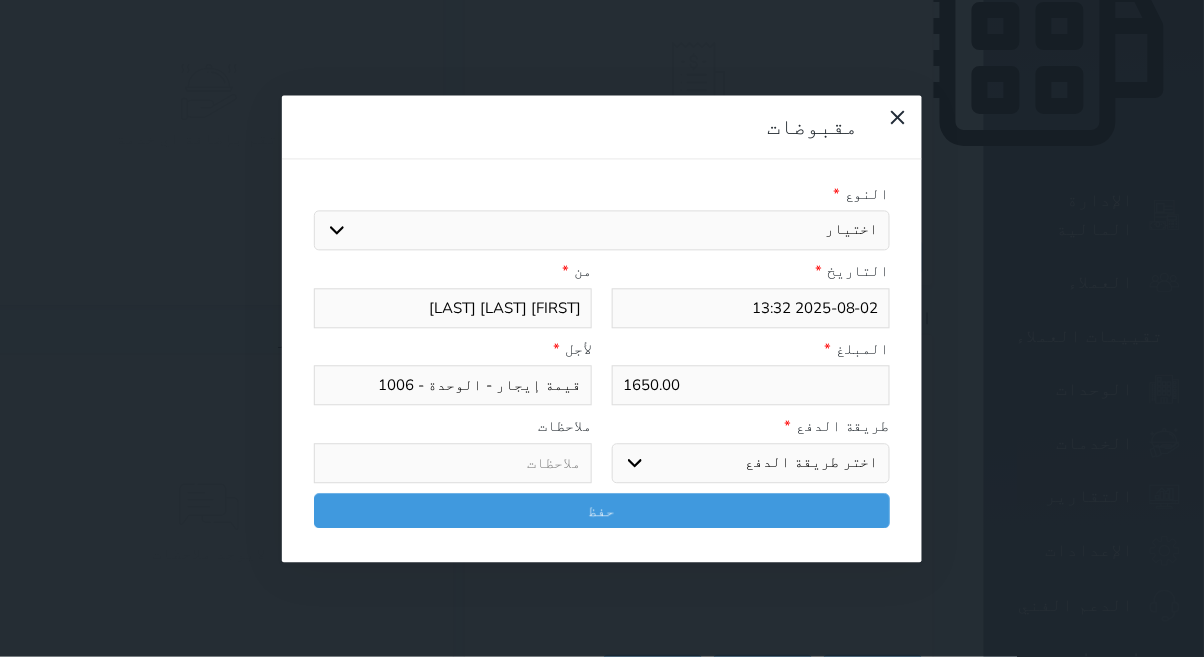 click on "اختر طريقة الدفع   دفع نقدى   تحويل بنكى   مدى   بطاقة ائتمان   آجل" at bounding box center (751, 463) 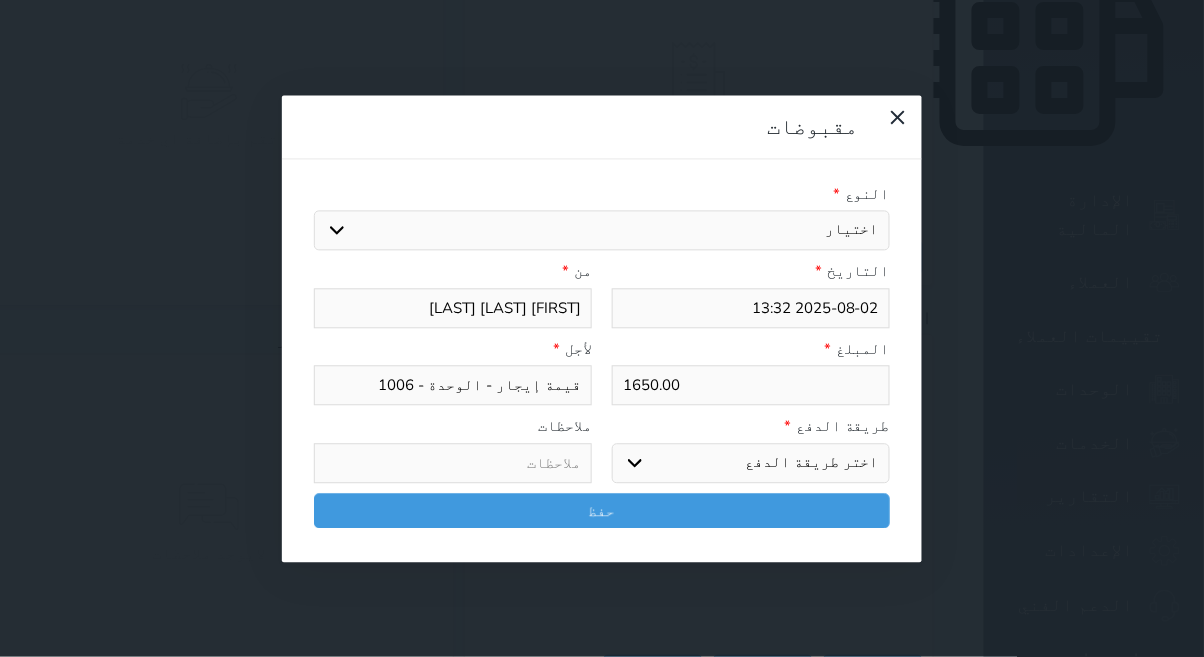 select on "bank-transfer" 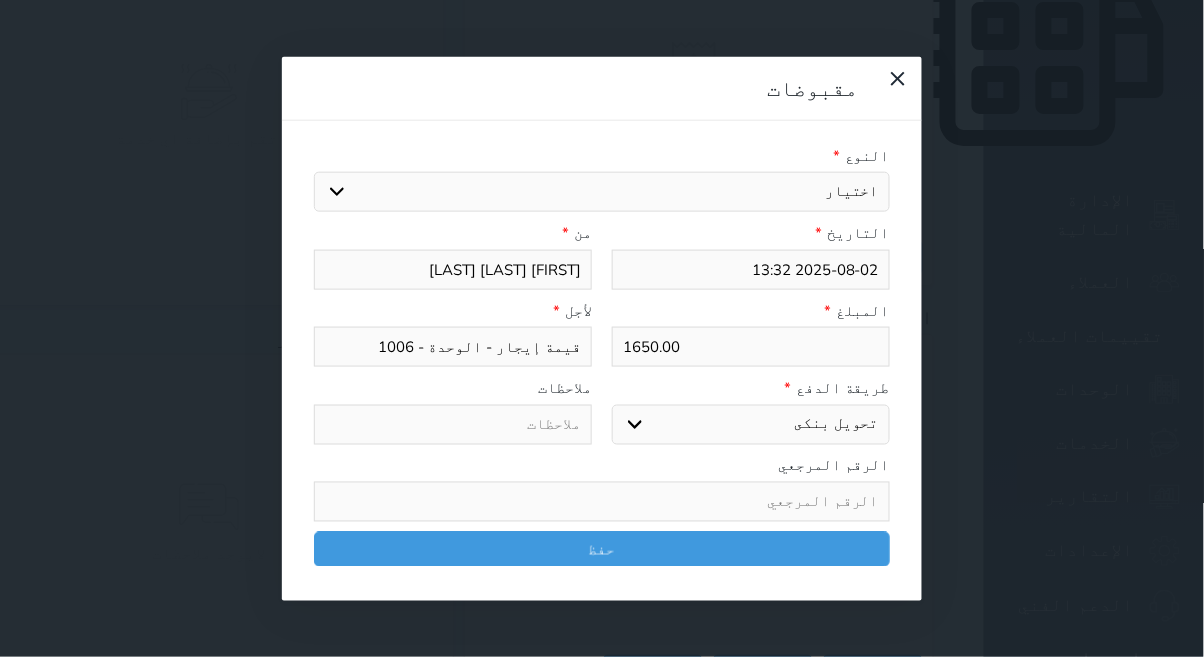 click at bounding box center [453, 424] 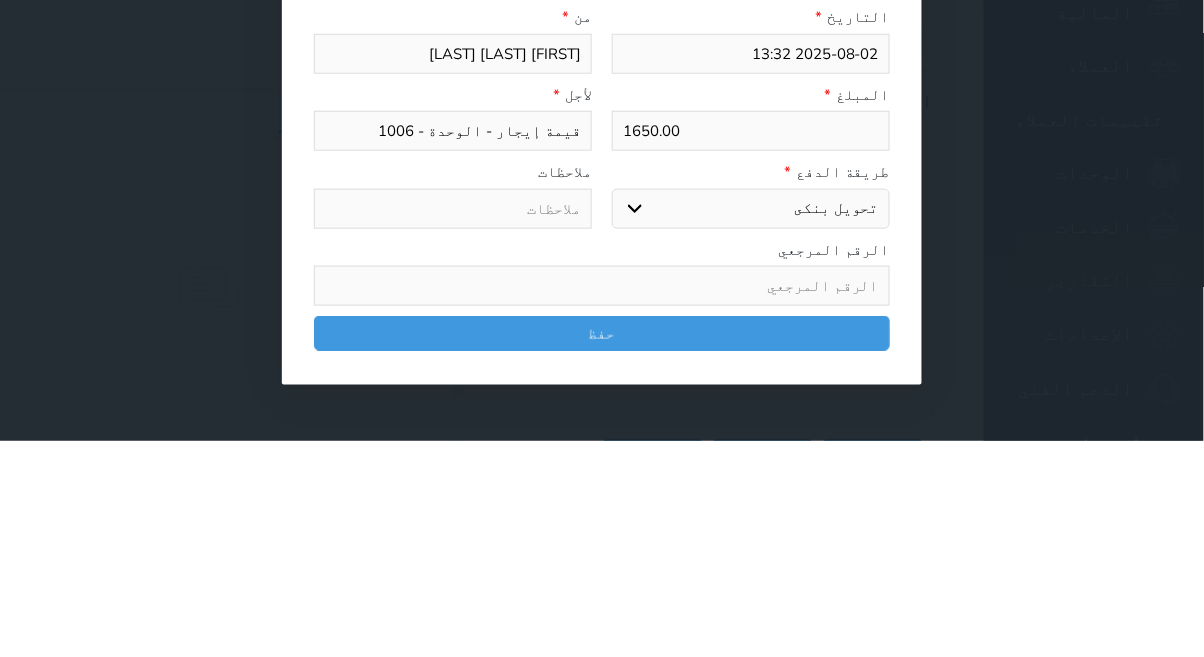 scroll, scrollTop: 1003, scrollLeft: 0, axis: vertical 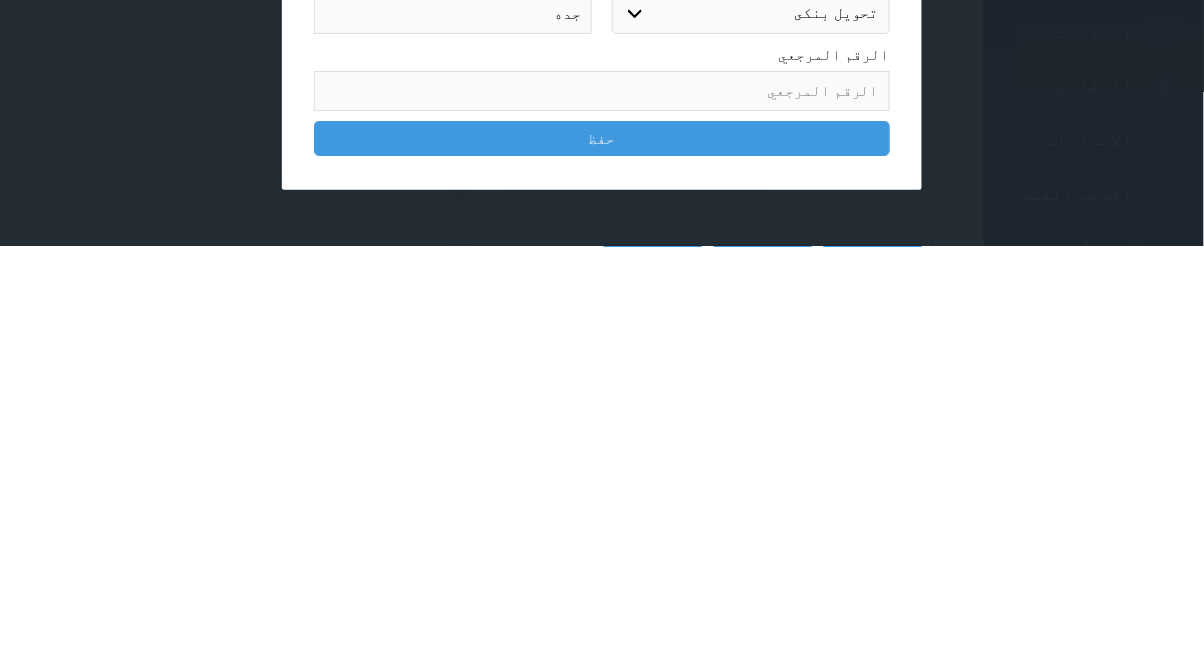 type on "جده" 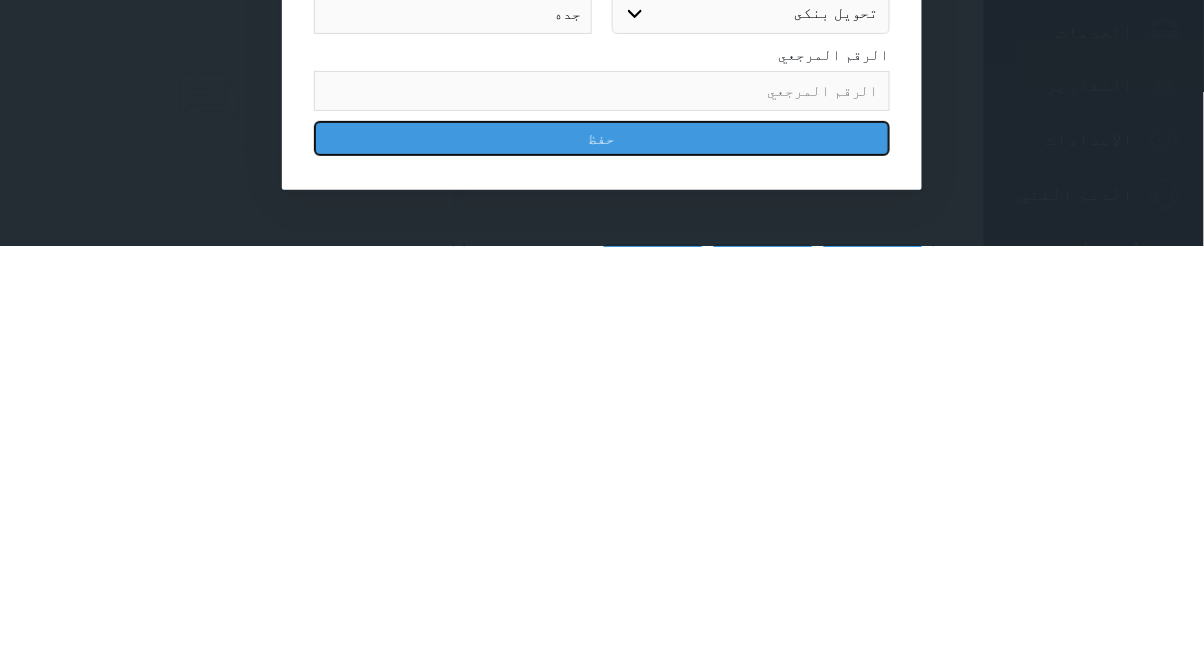 click on "حفظ" at bounding box center (602, 549) 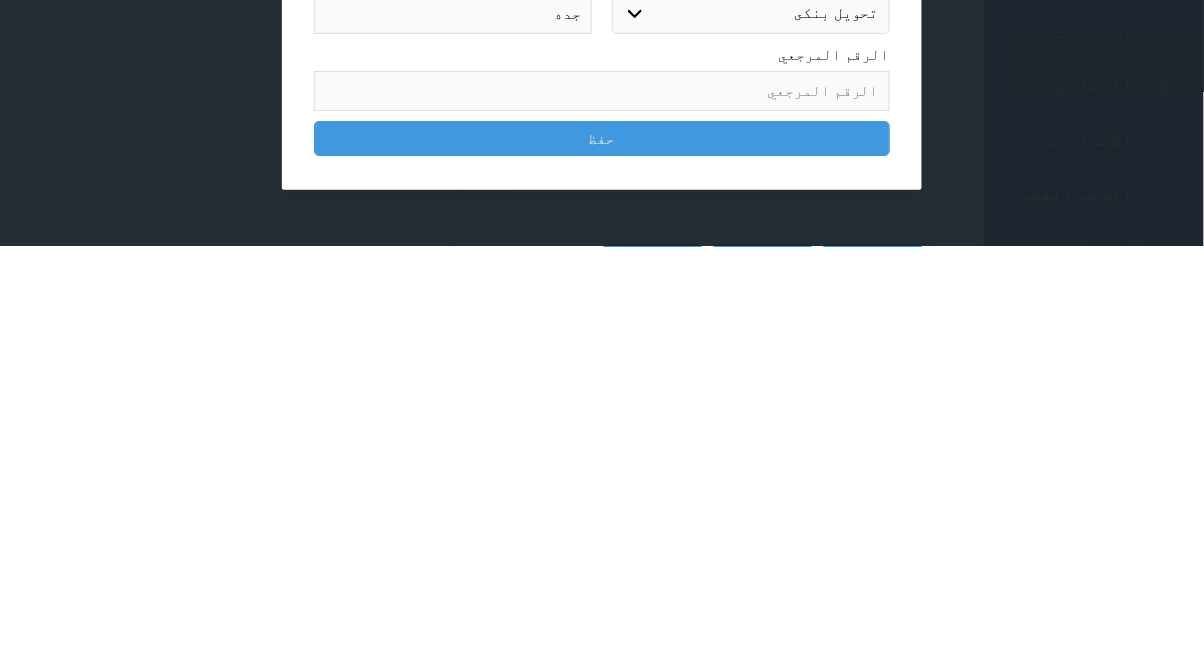 scroll, scrollTop: 1003, scrollLeft: 0, axis: vertical 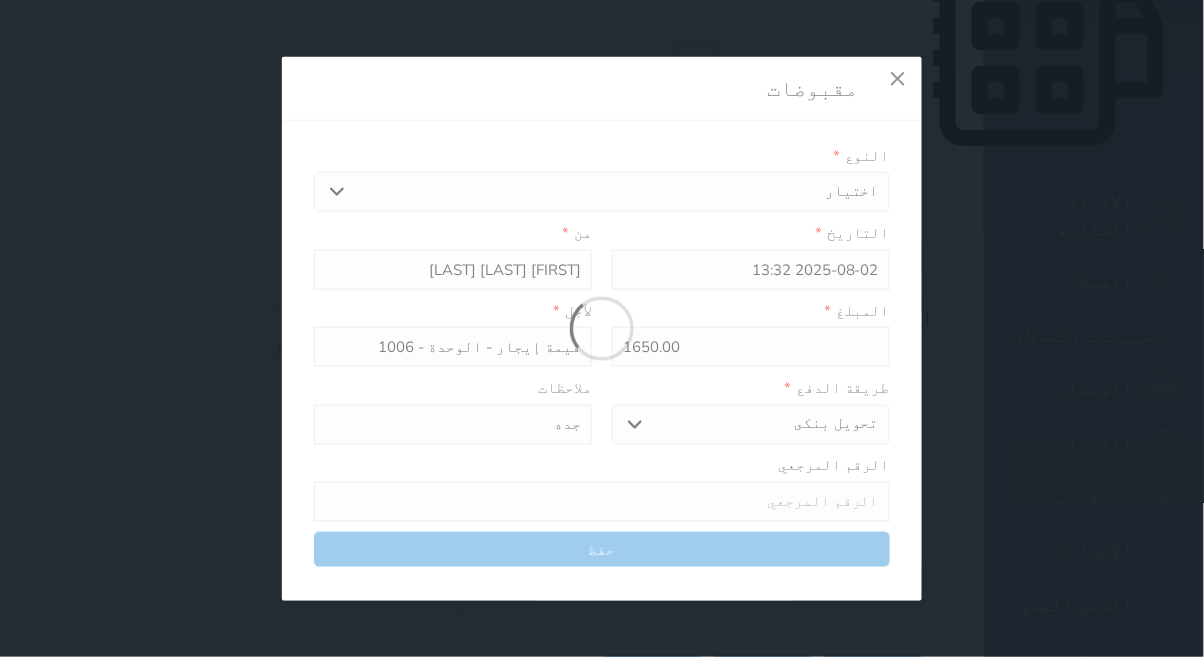 select 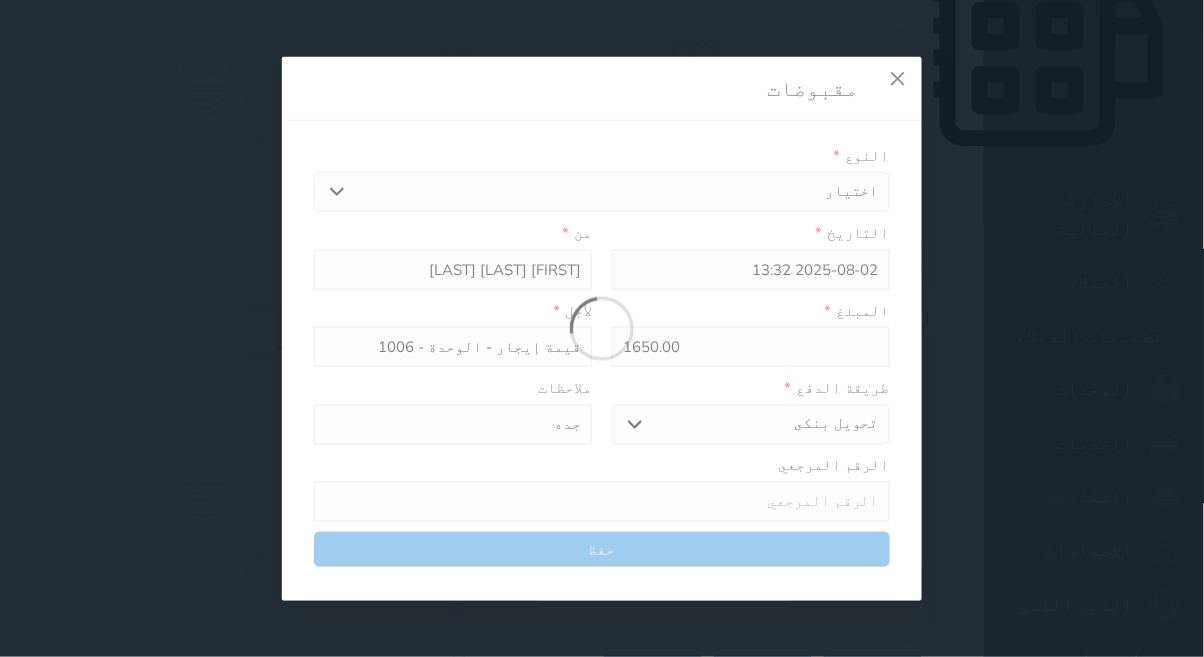 type 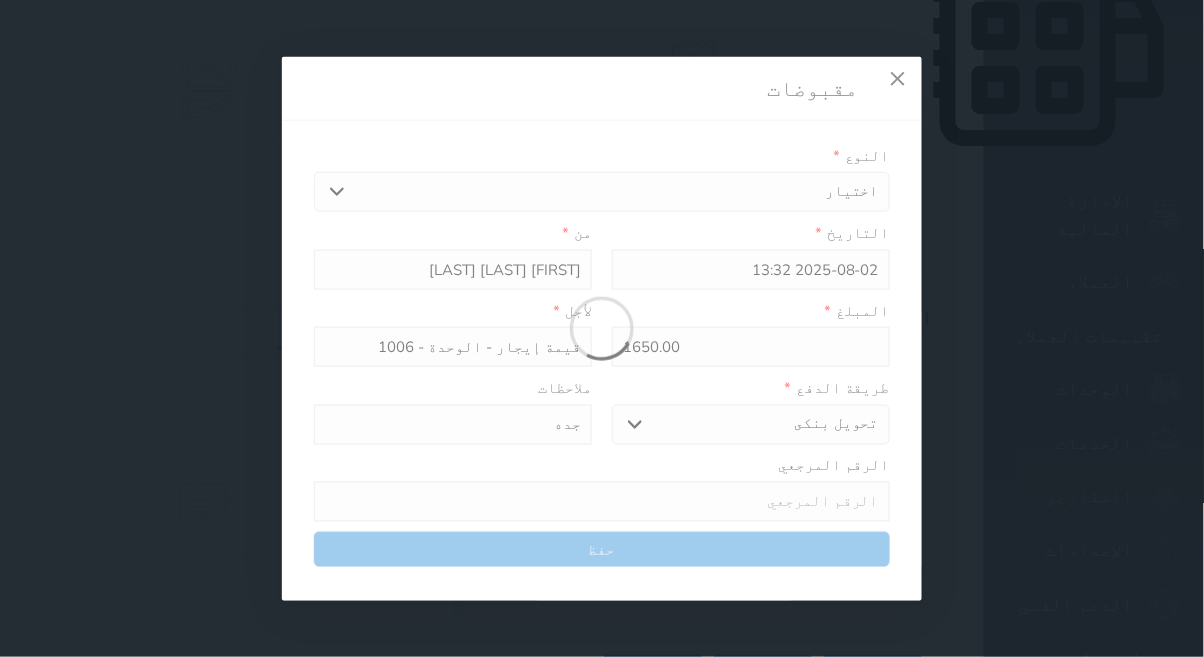 type on "0" 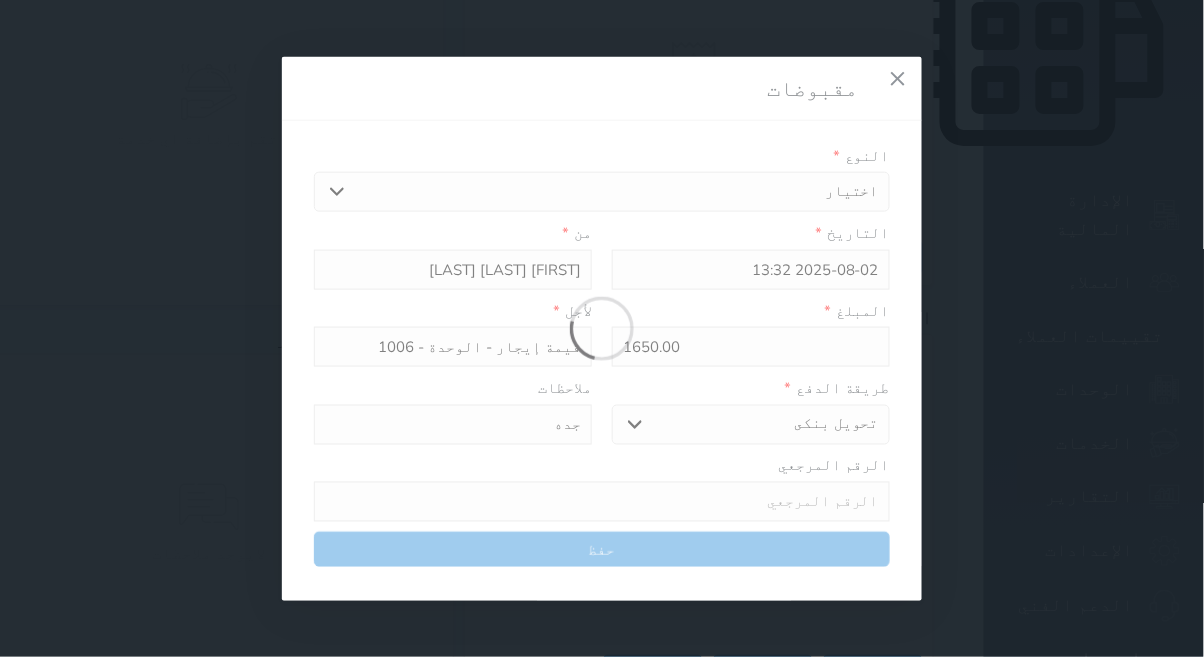 select 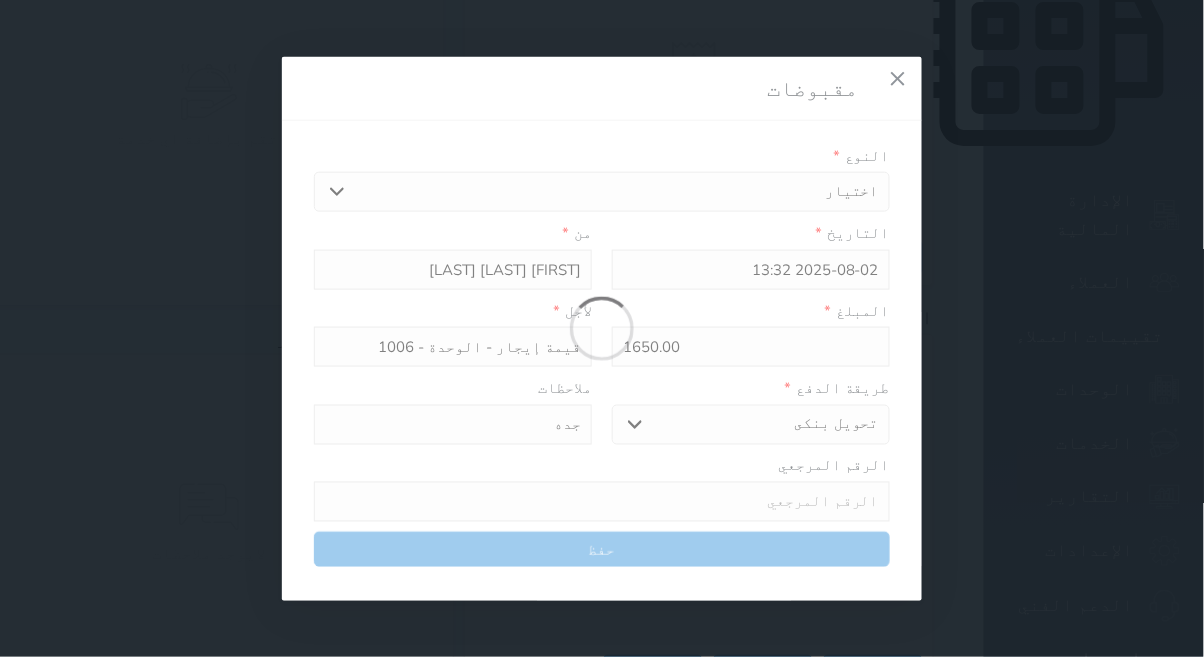 type on "0" 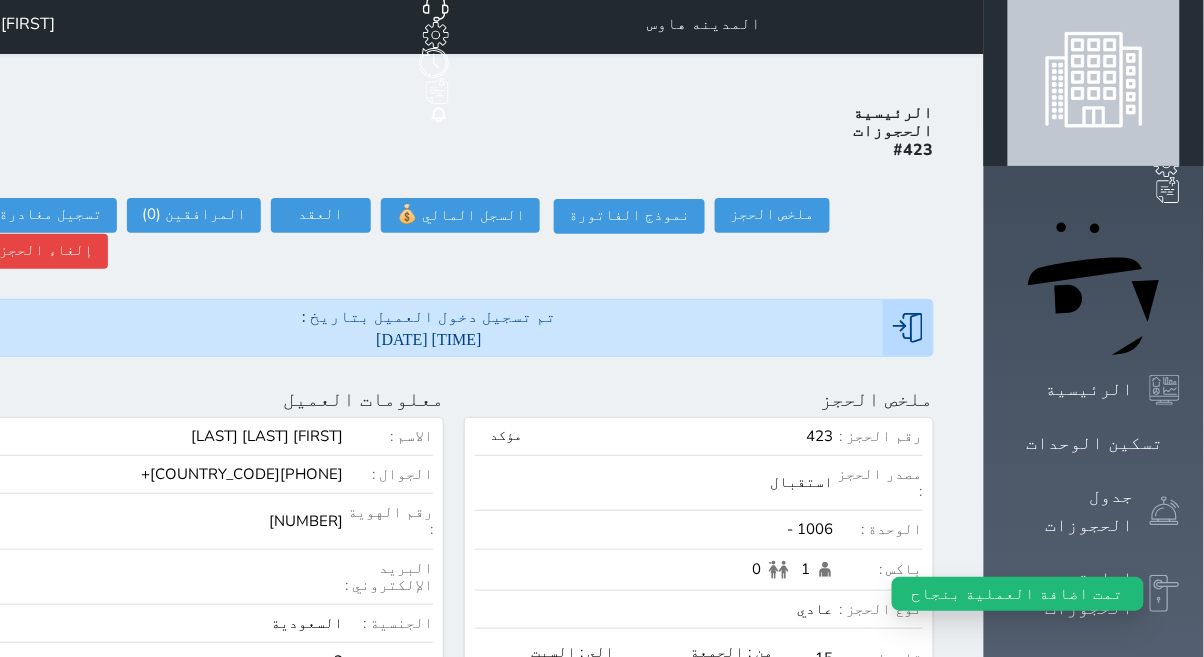 scroll, scrollTop: 0, scrollLeft: 0, axis: both 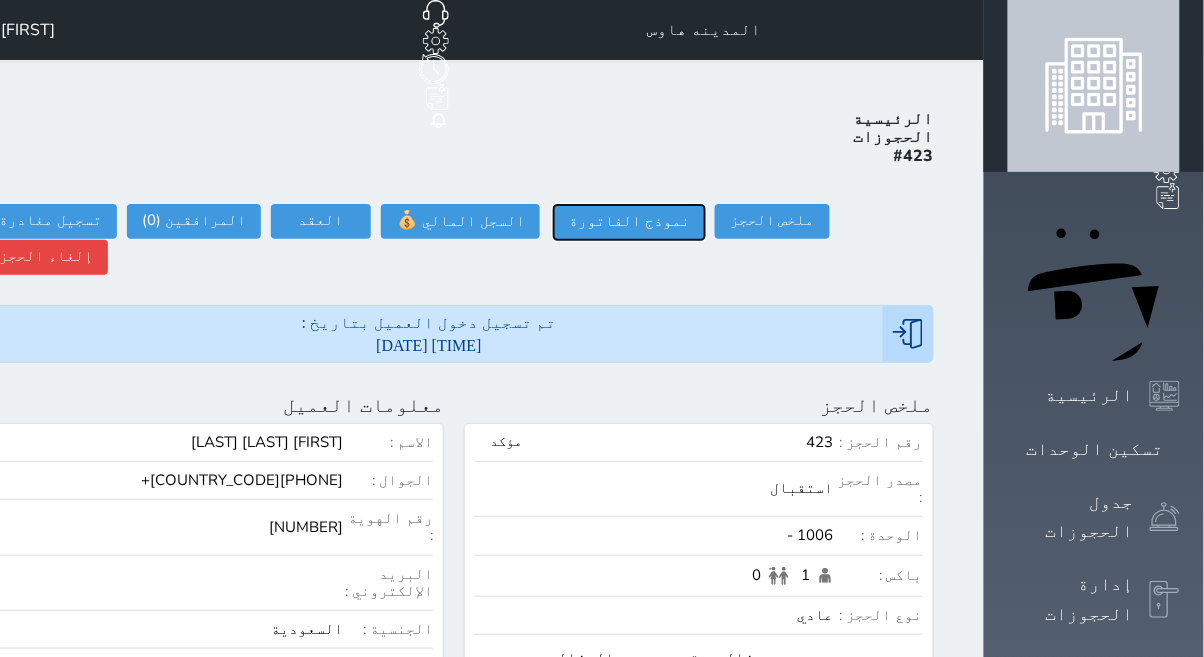 click on "نموذج الفاتورة" at bounding box center [629, 222] 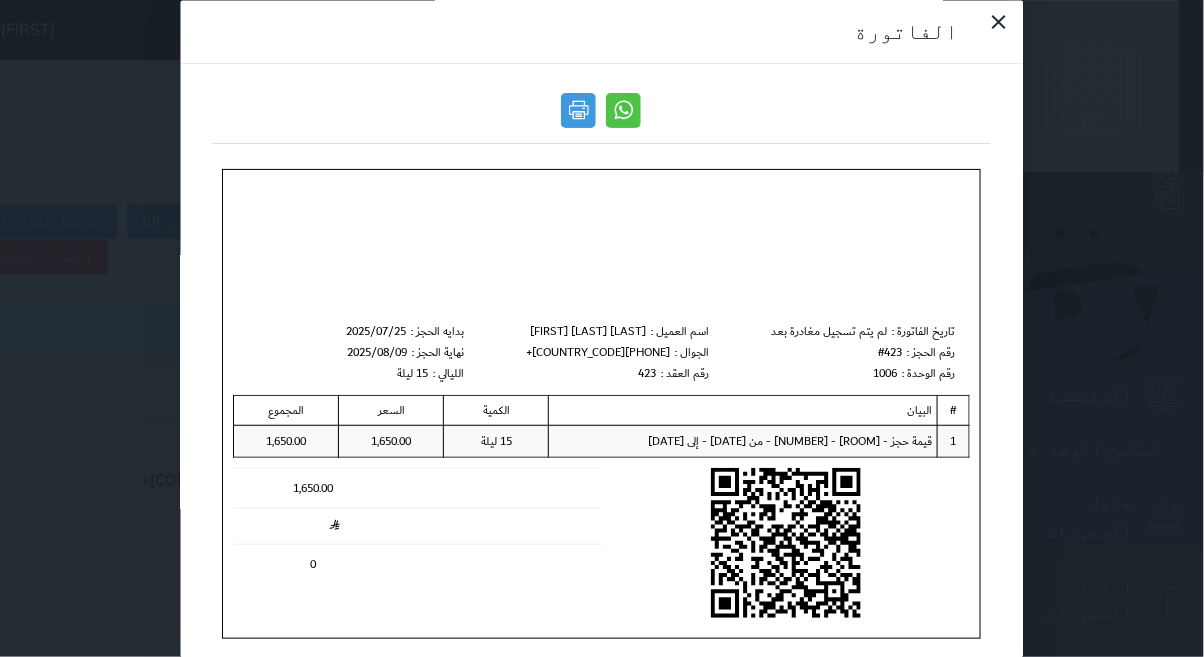 scroll, scrollTop: 0, scrollLeft: 0, axis: both 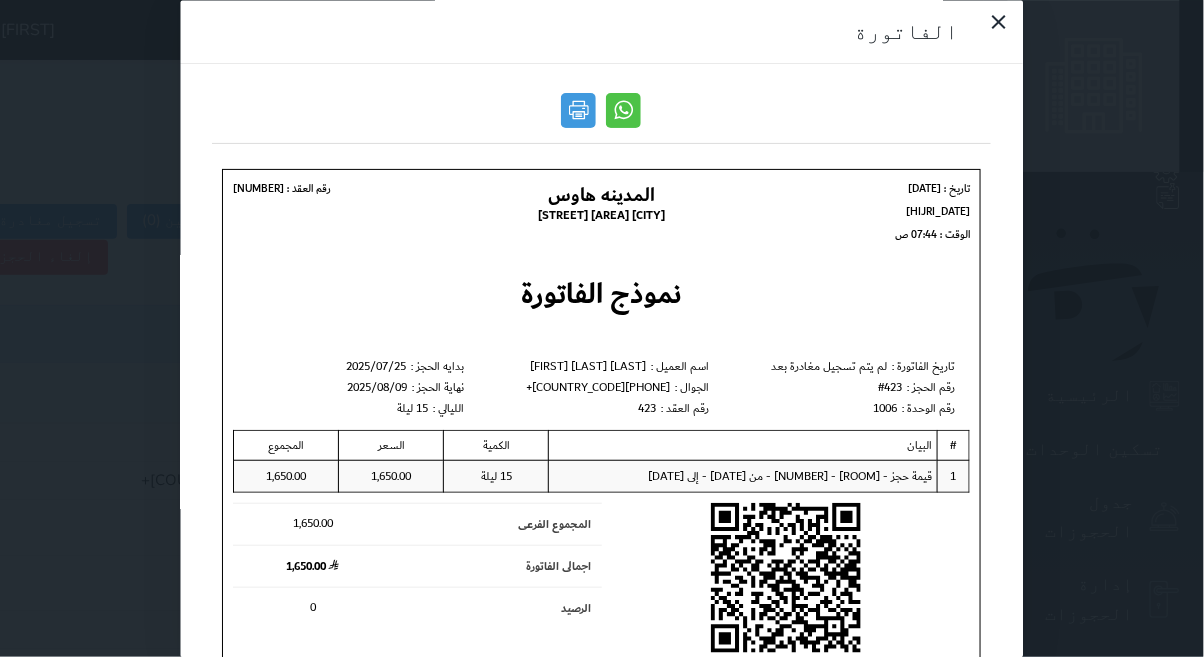 click at bounding box center (624, 110) 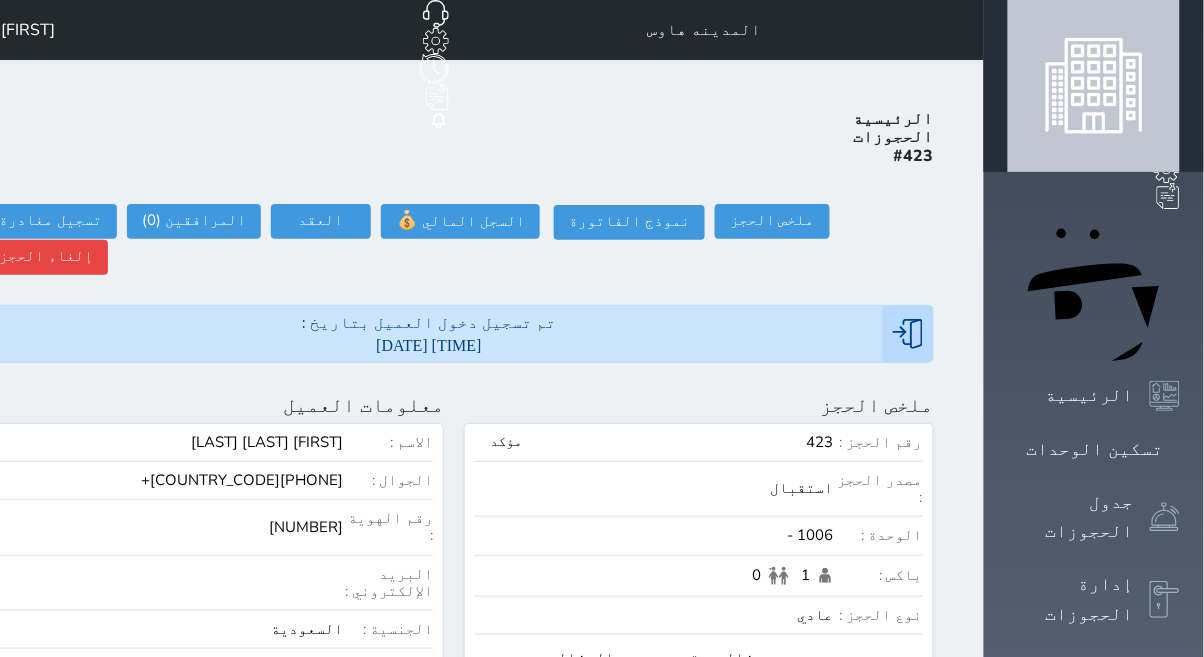 click on "تسكين الوحدات" at bounding box center [1095, 449] 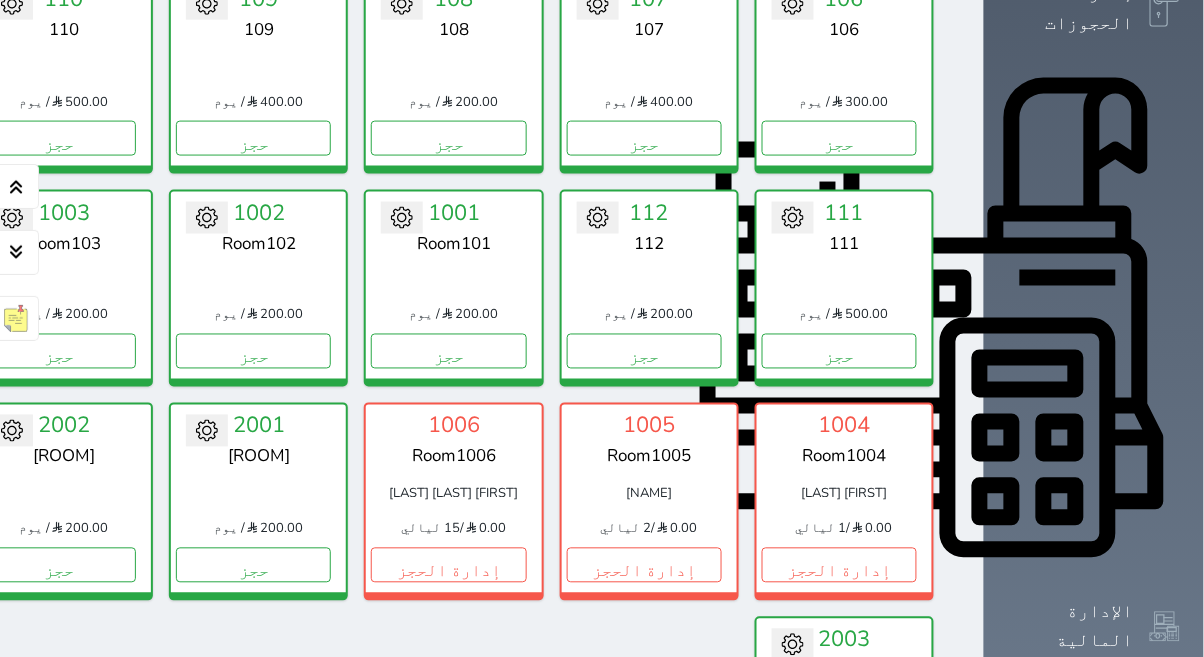 scroll, scrollTop: 592, scrollLeft: 0, axis: vertical 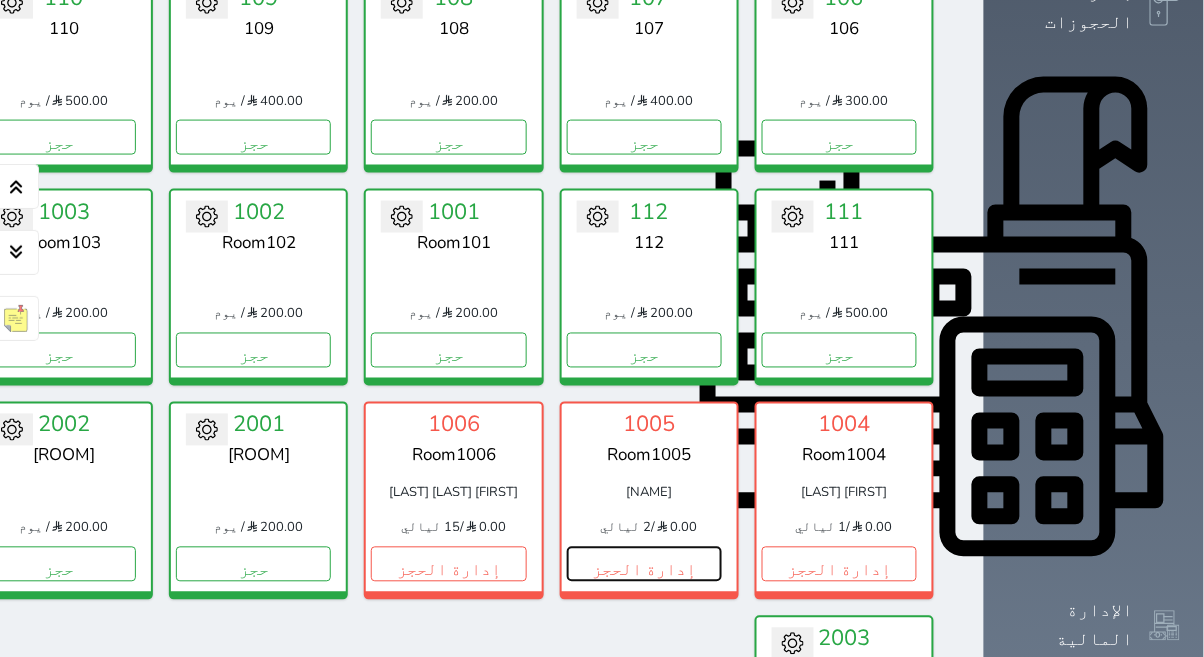 click on "إدارة الحجز" at bounding box center (644, 564) 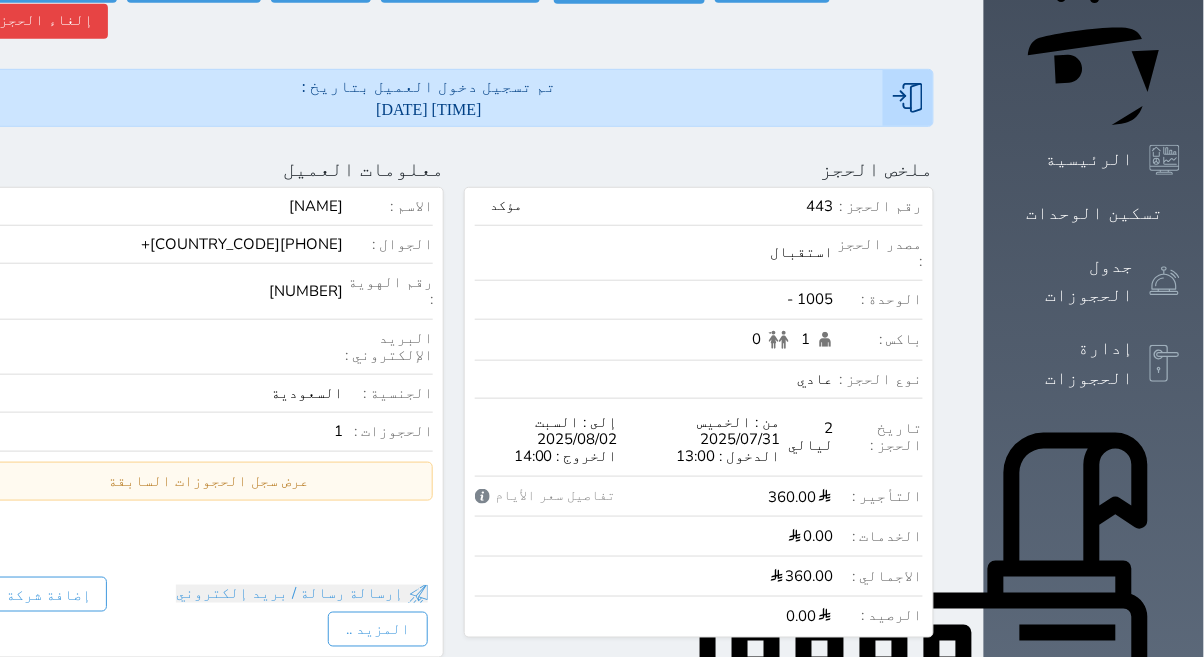 scroll, scrollTop: 234, scrollLeft: 0, axis: vertical 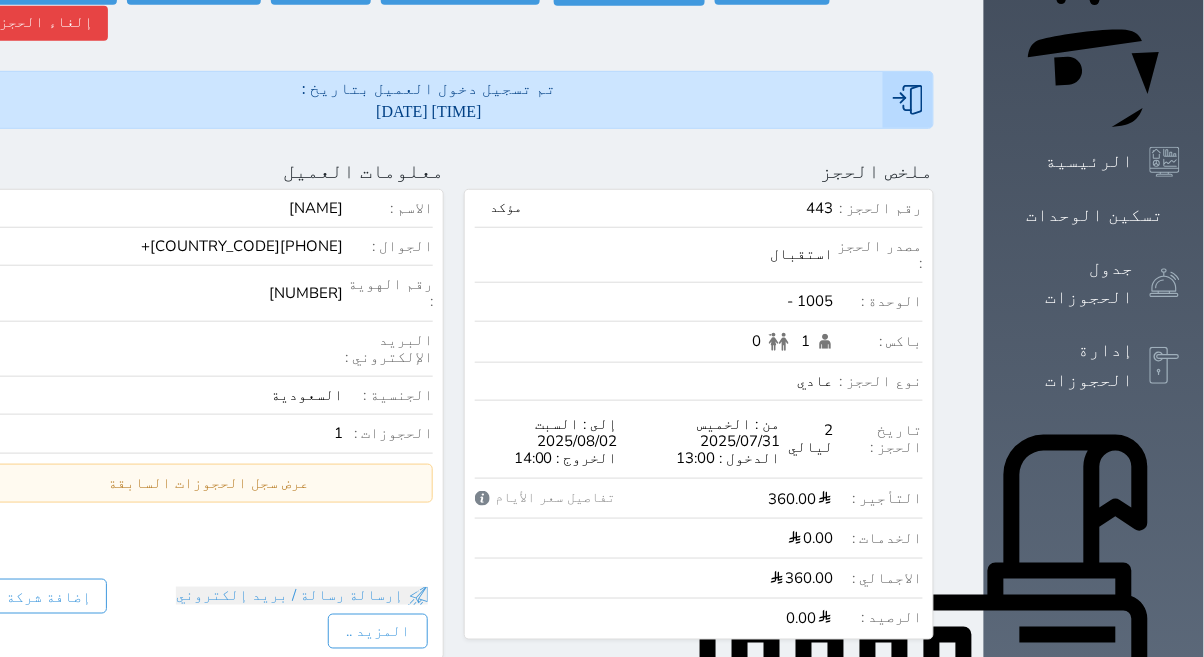 click 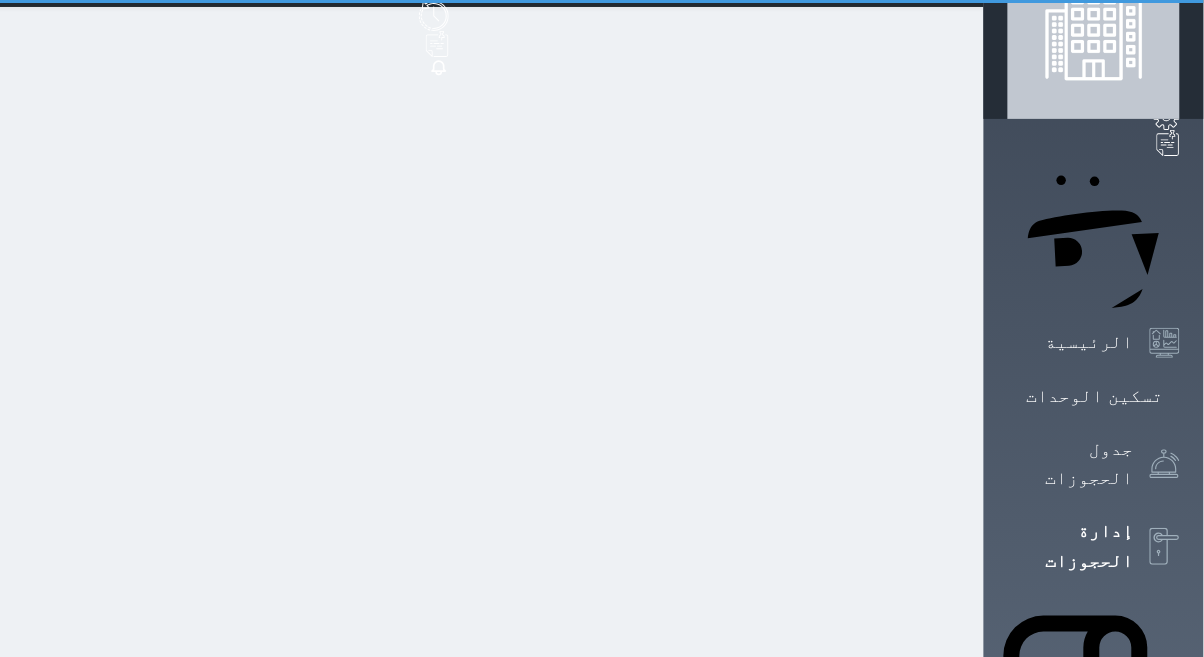 scroll, scrollTop: 0, scrollLeft: 0, axis: both 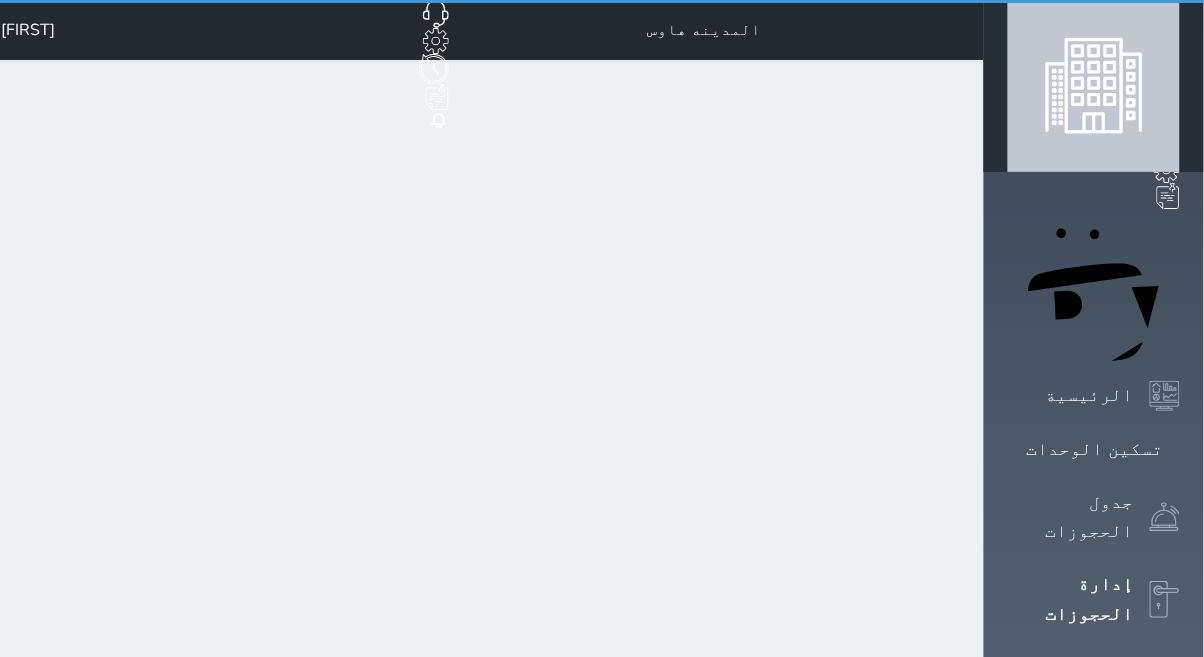 select on "open_all" 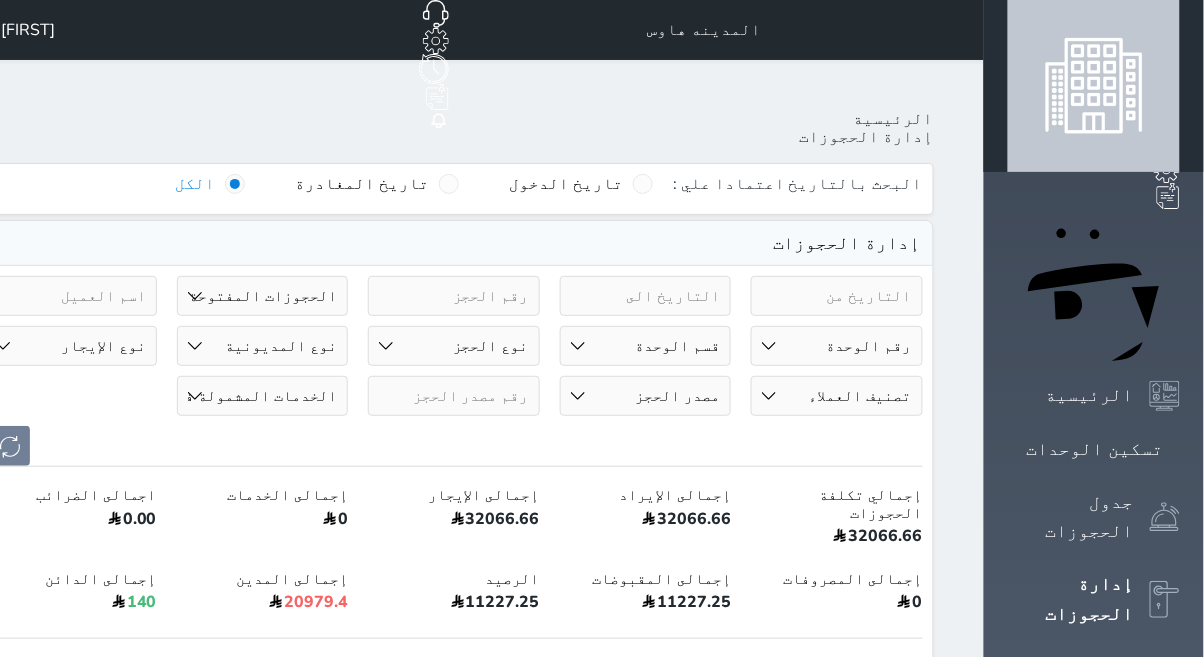 click on "جدول الحجوزات" at bounding box center (1071, 517) 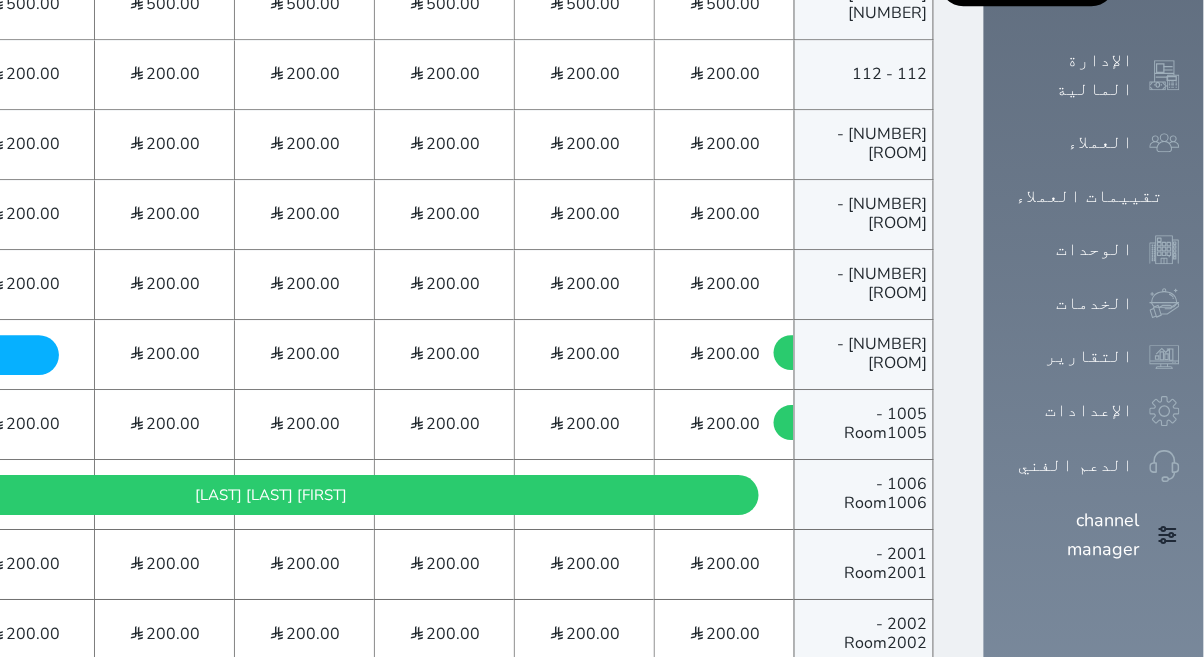scroll, scrollTop: 1148, scrollLeft: 0, axis: vertical 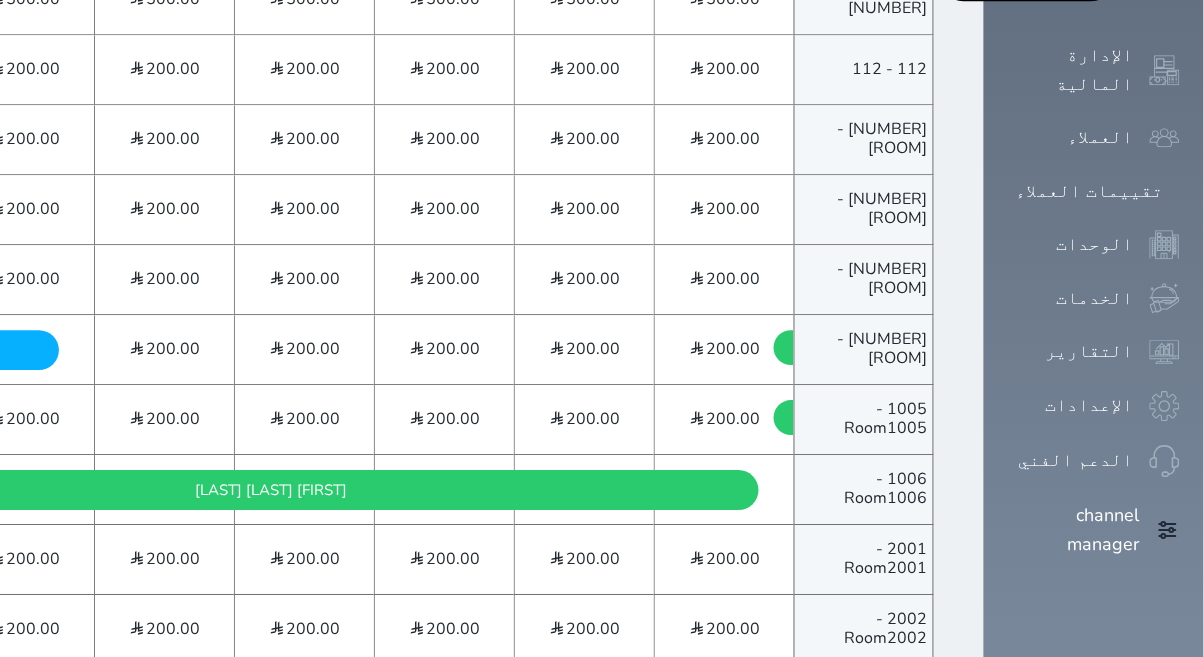 click on "1006 - Room1006" at bounding box center (864, 489) 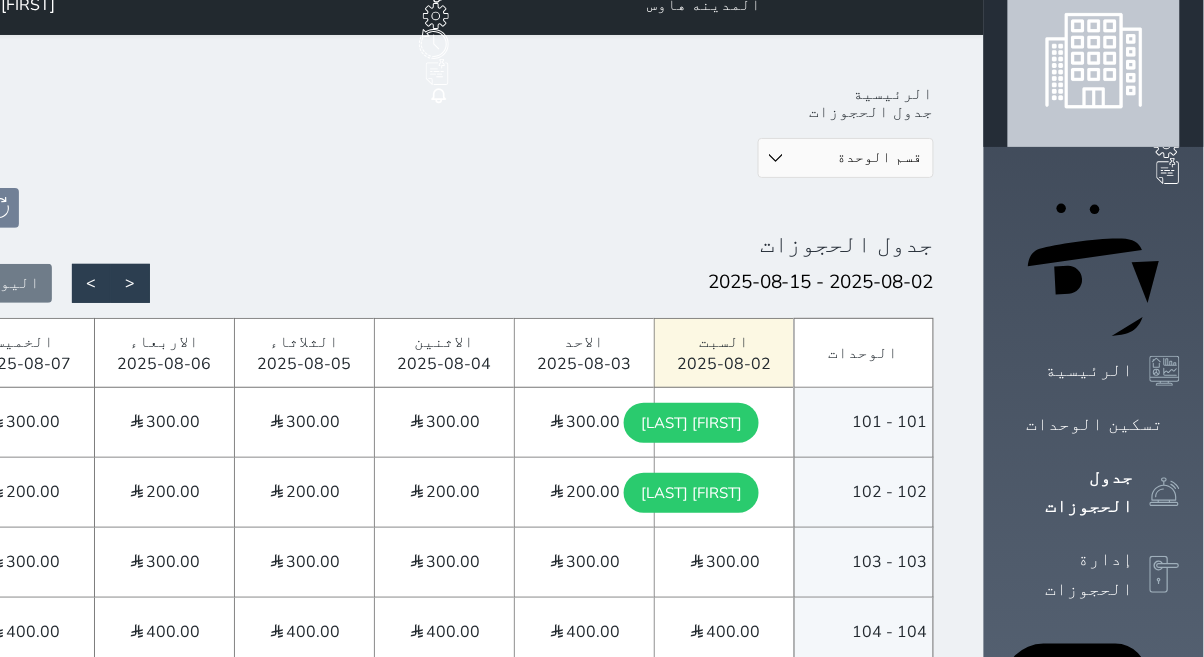 scroll, scrollTop: 0, scrollLeft: 0, axis: both 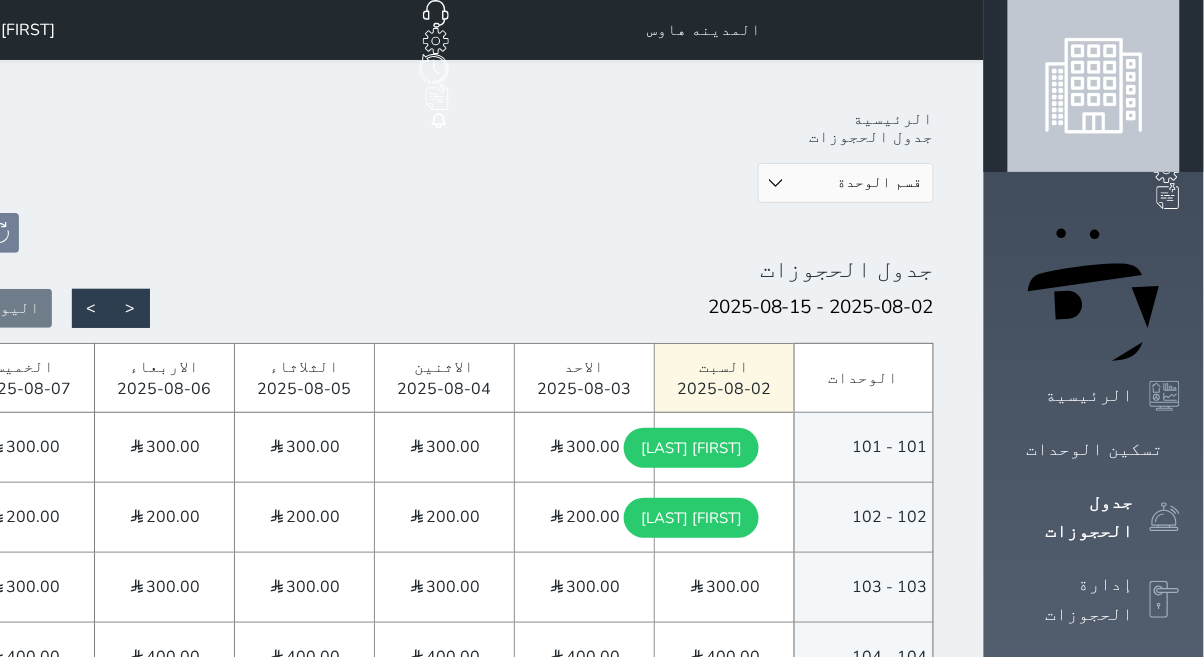 click 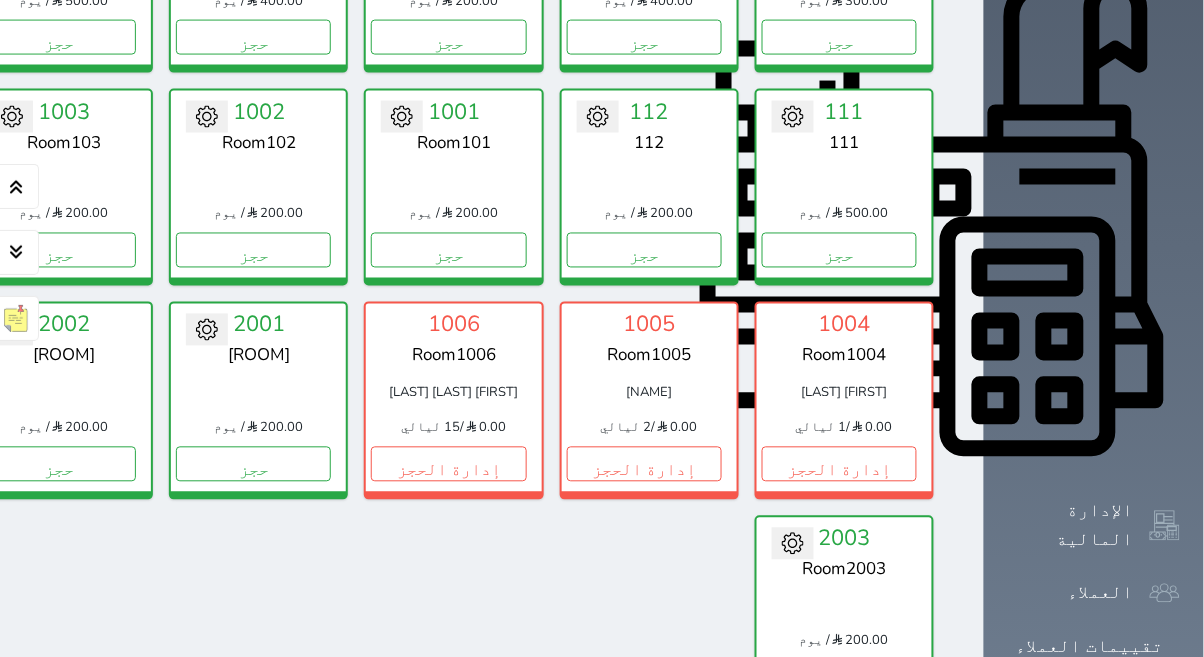 scroll, scrollTop: 700, scrollLeft: 0, axis: vertical 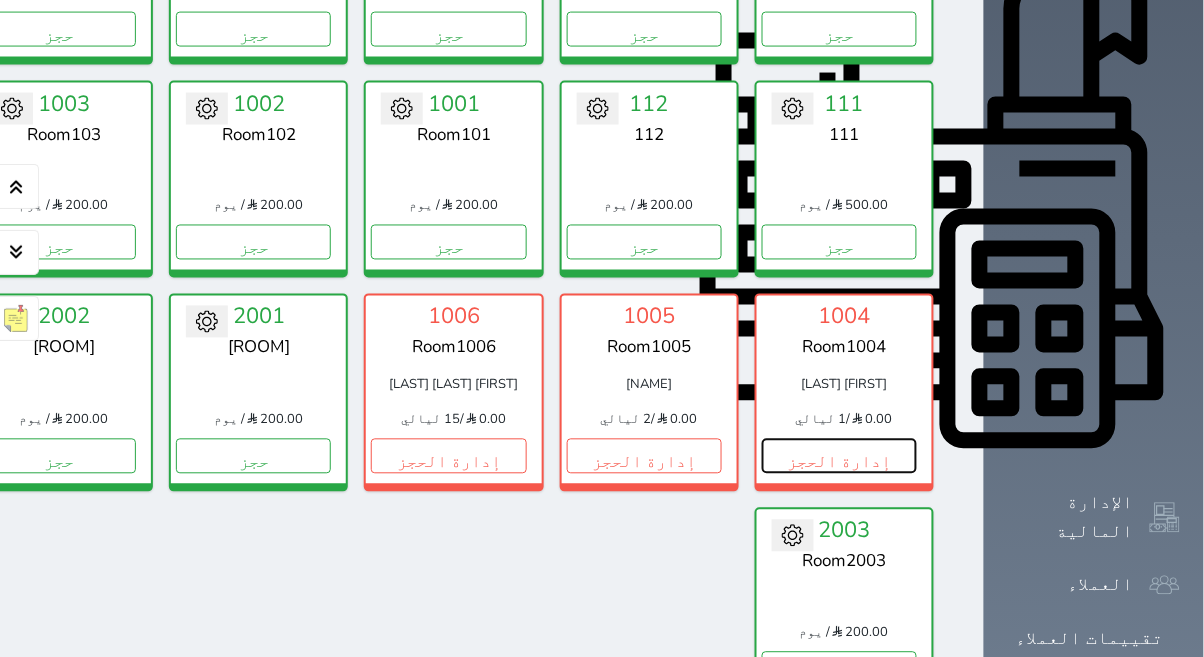click on "إدارة الحجز" at bounding box center [839, 456] 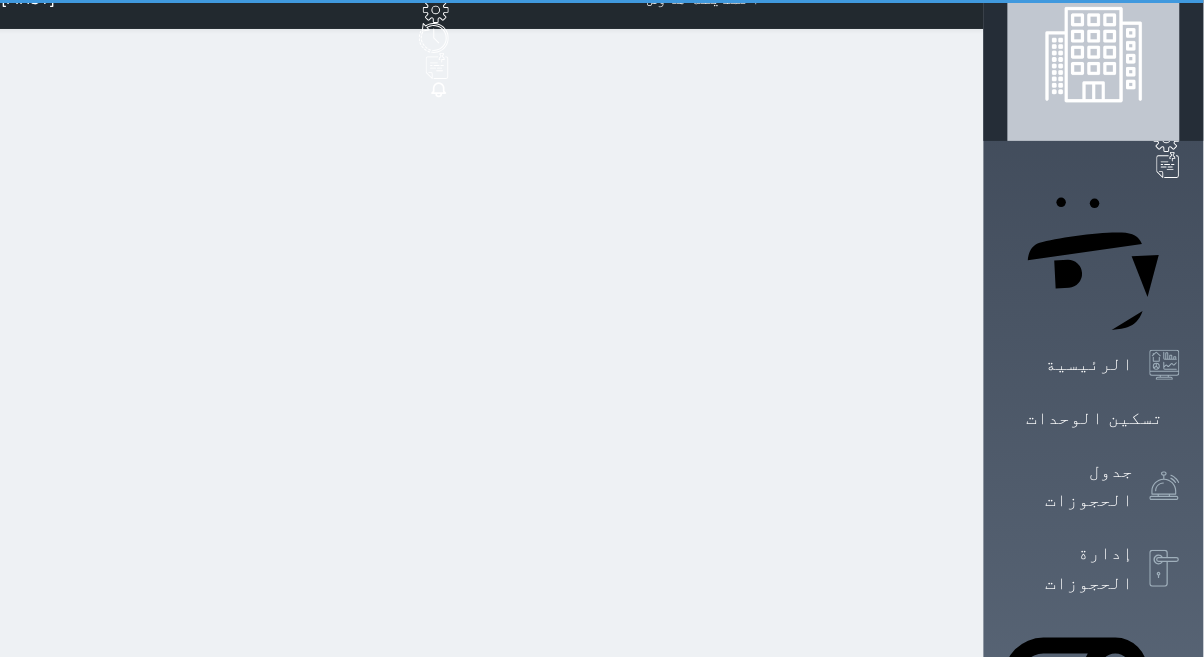 scroll, scrollTop: 0, scrollLeft: 0, axis: both 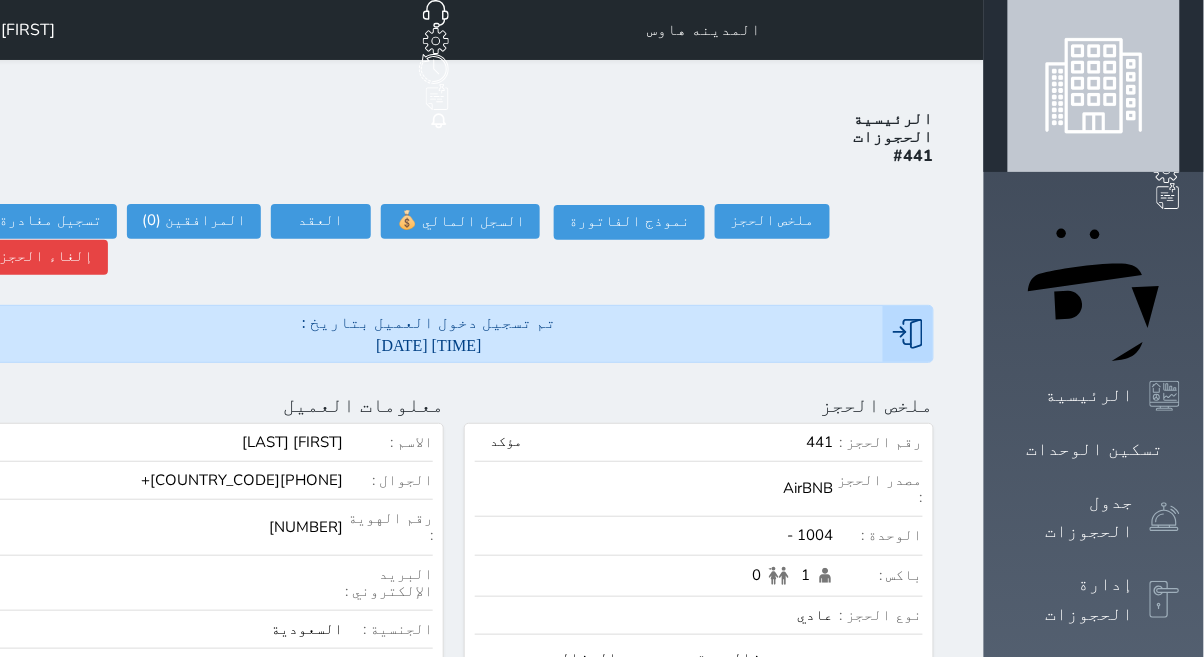 click on "جدول الحجوزات" at bounding box center [1094, 517] 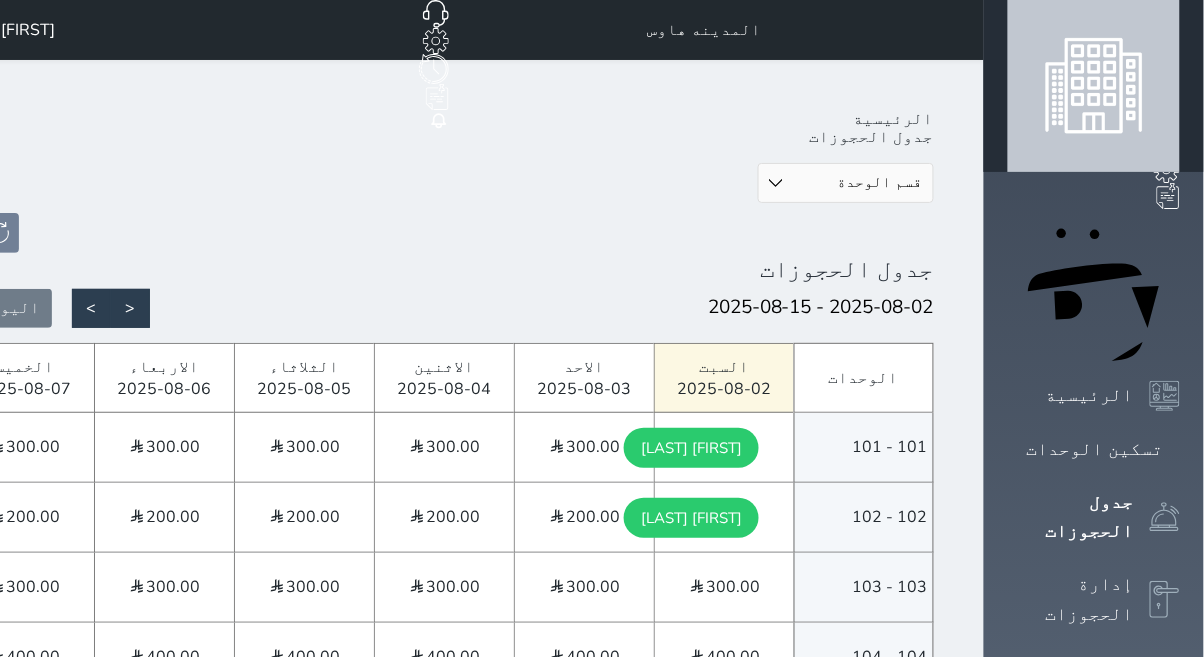 click 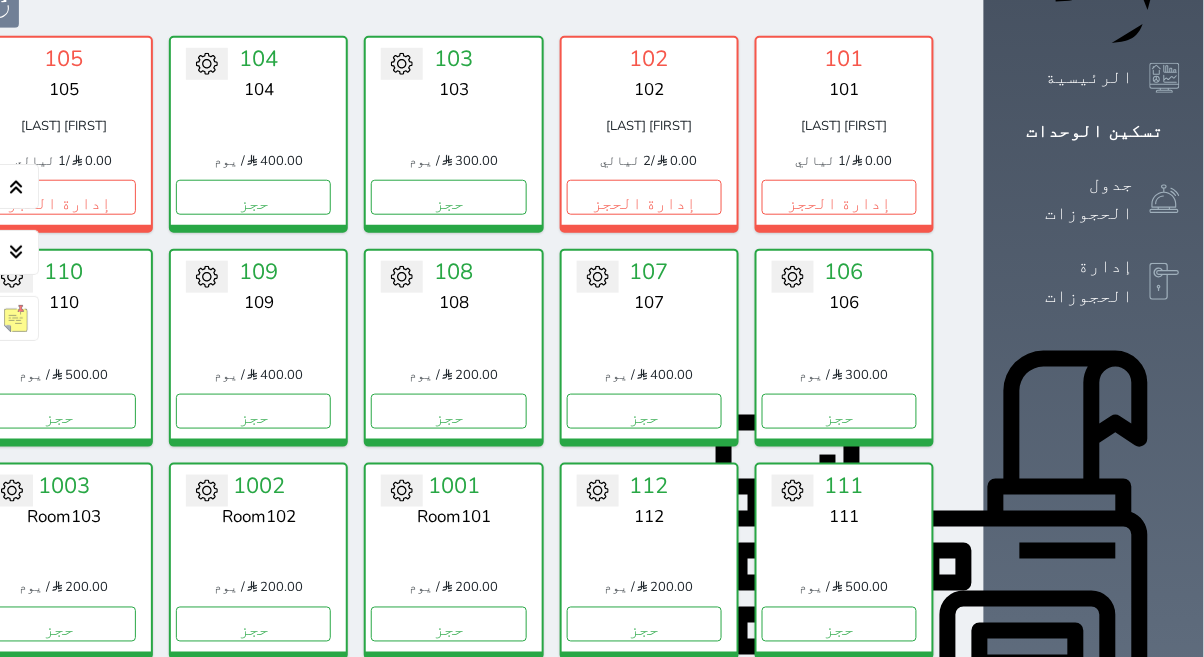 scroll, scrollTop: 290, scrollLeft: 0, axis: vertical 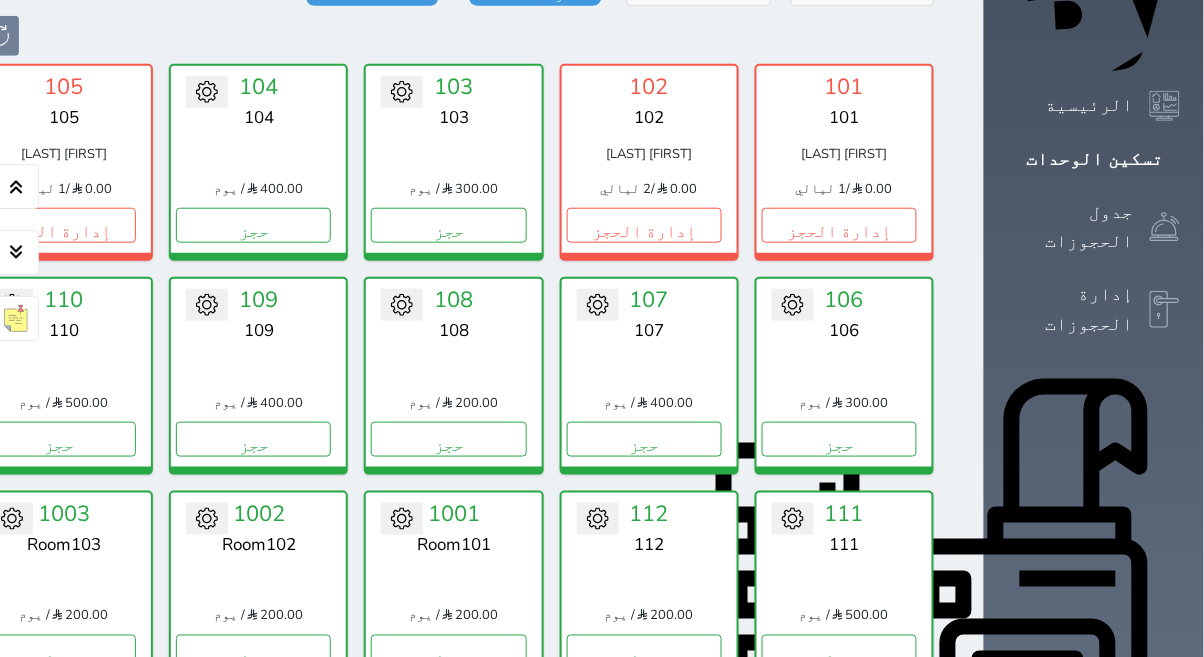 click on "[PRICE]
/ [GENERAL_TERM]" at bounding box center [649, 404] 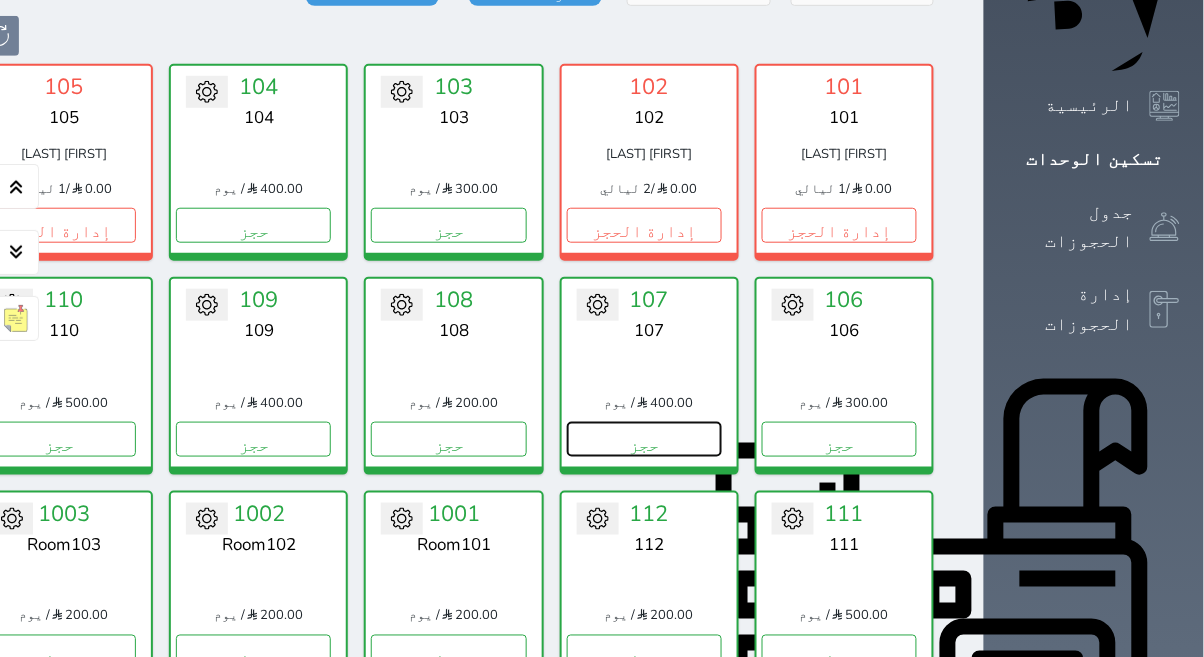 click on "حجز" at bounding box center (644, 439) 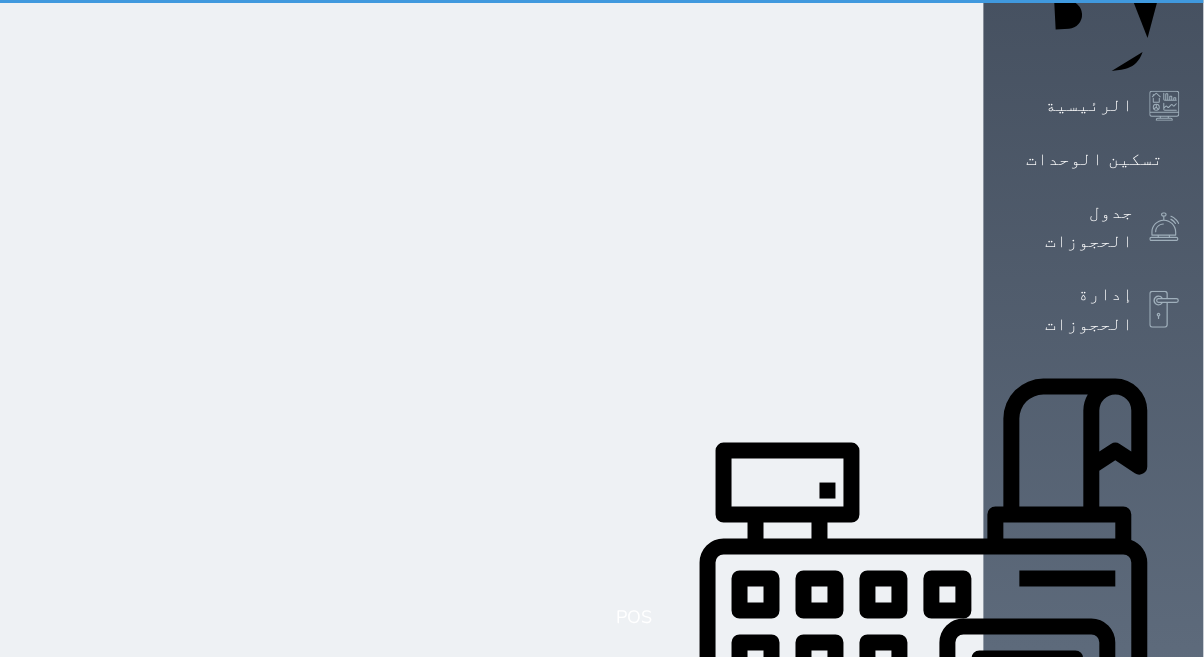 scroll, scrollTop: 69, scrollLeft: 0, axis: vertical 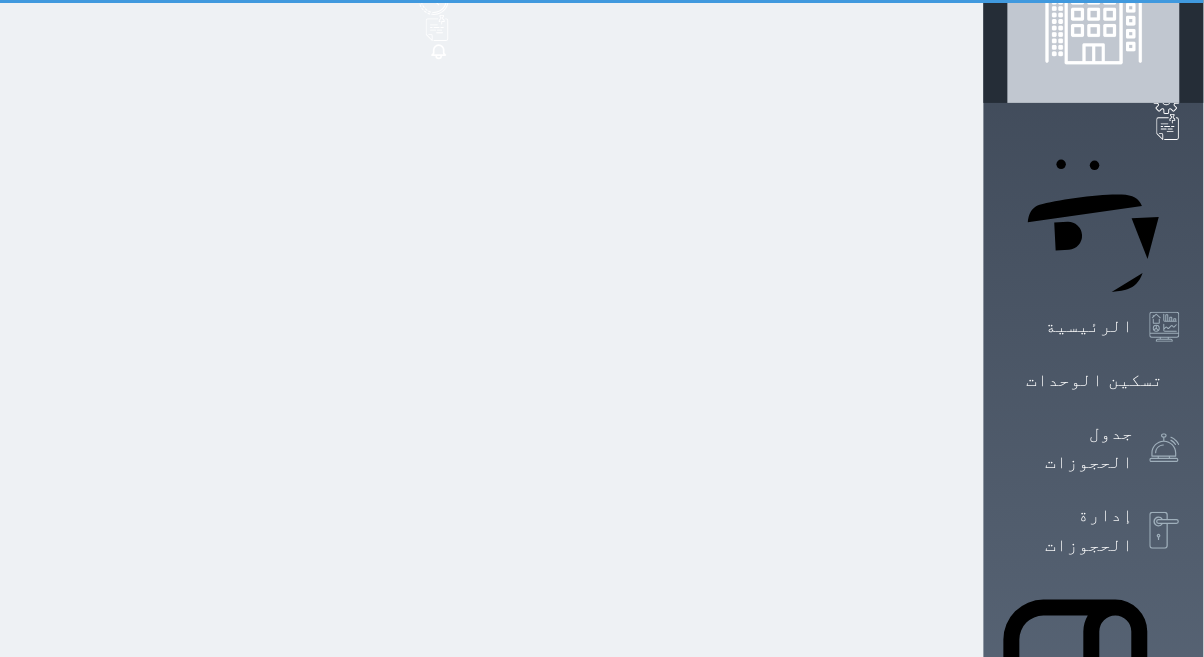 select on "1" 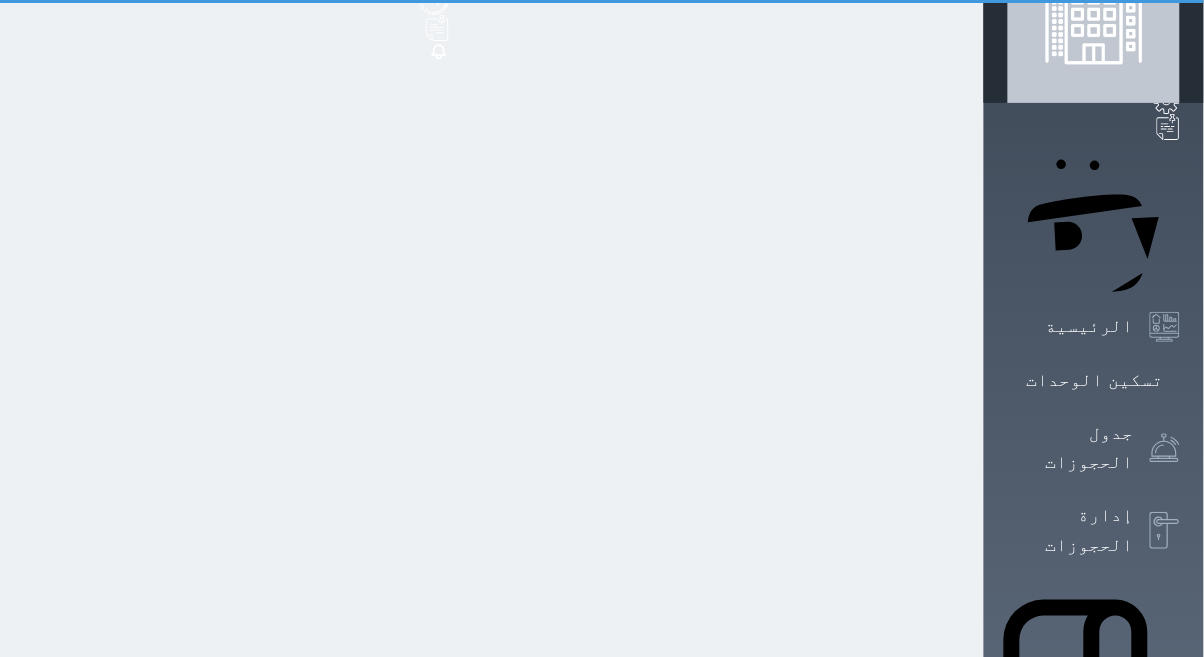 scroll, scrollTop: 0, scrollLeft: 0, axis: both 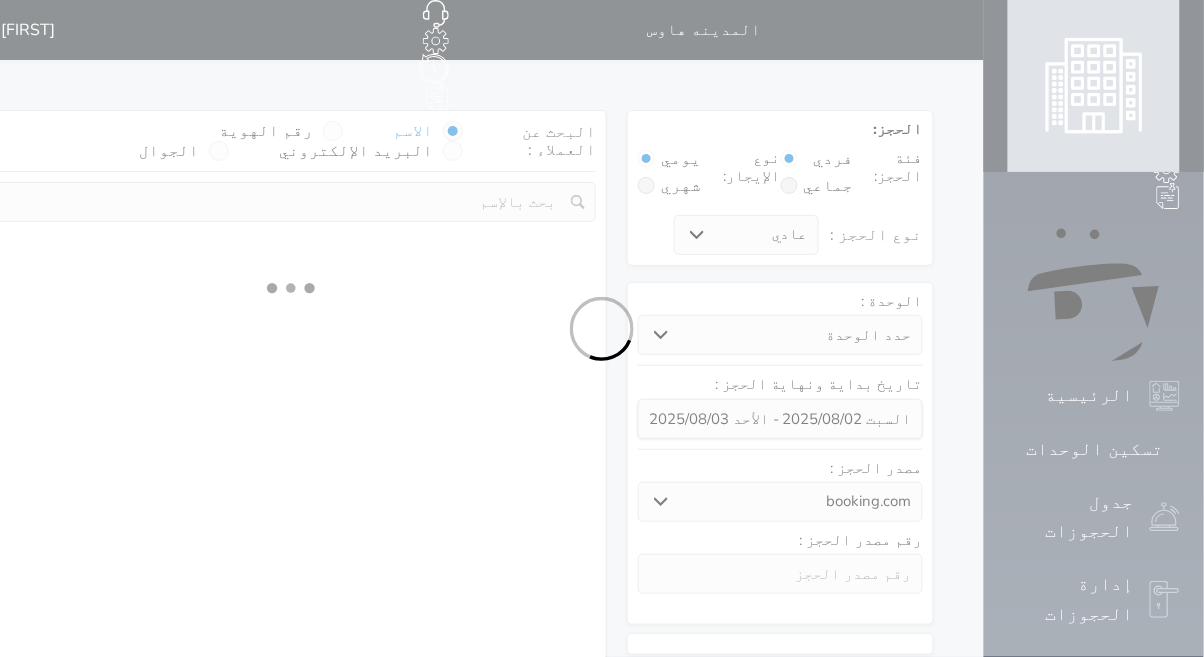 select on "91549" 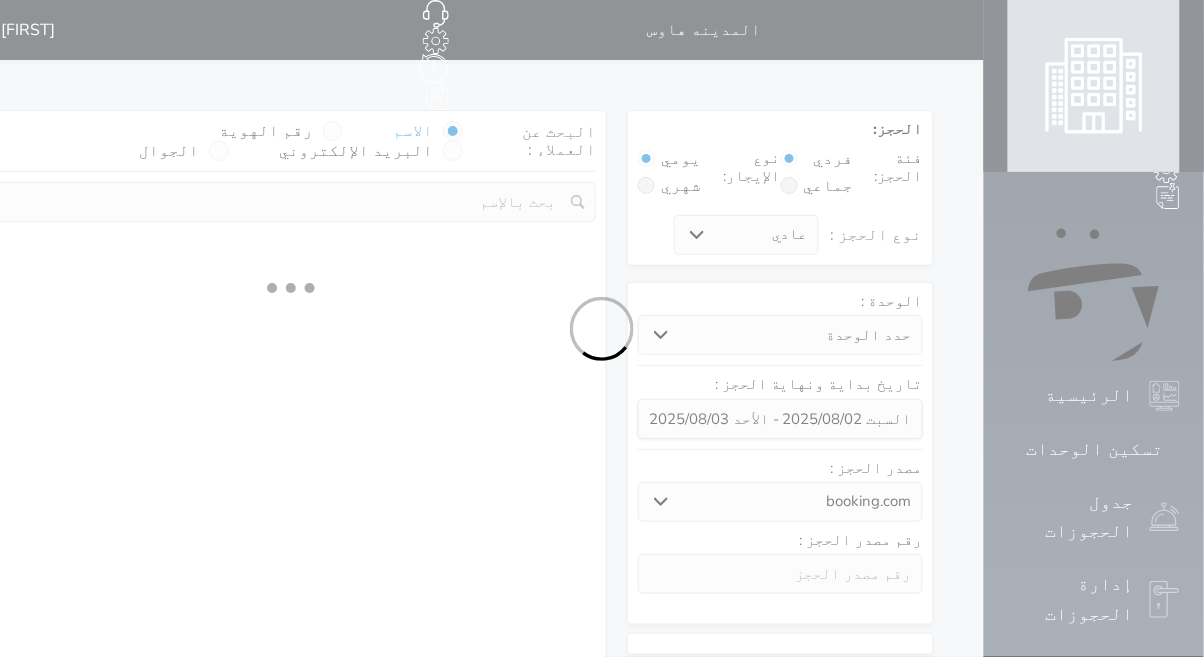 select on "1" 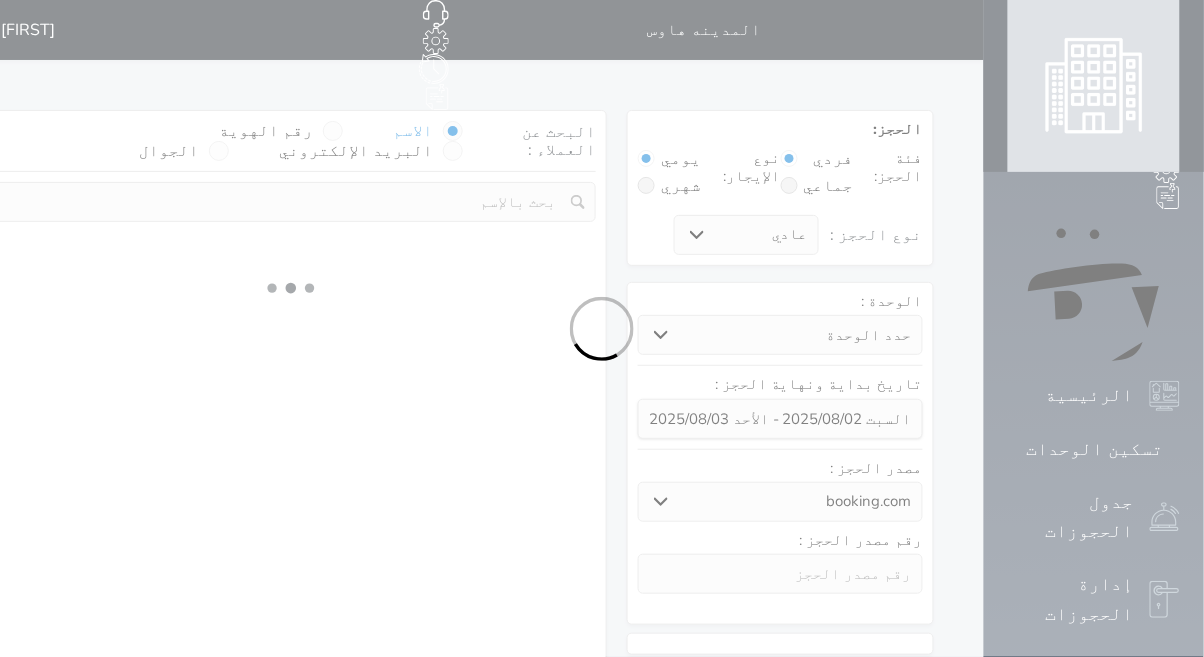 select on "113" 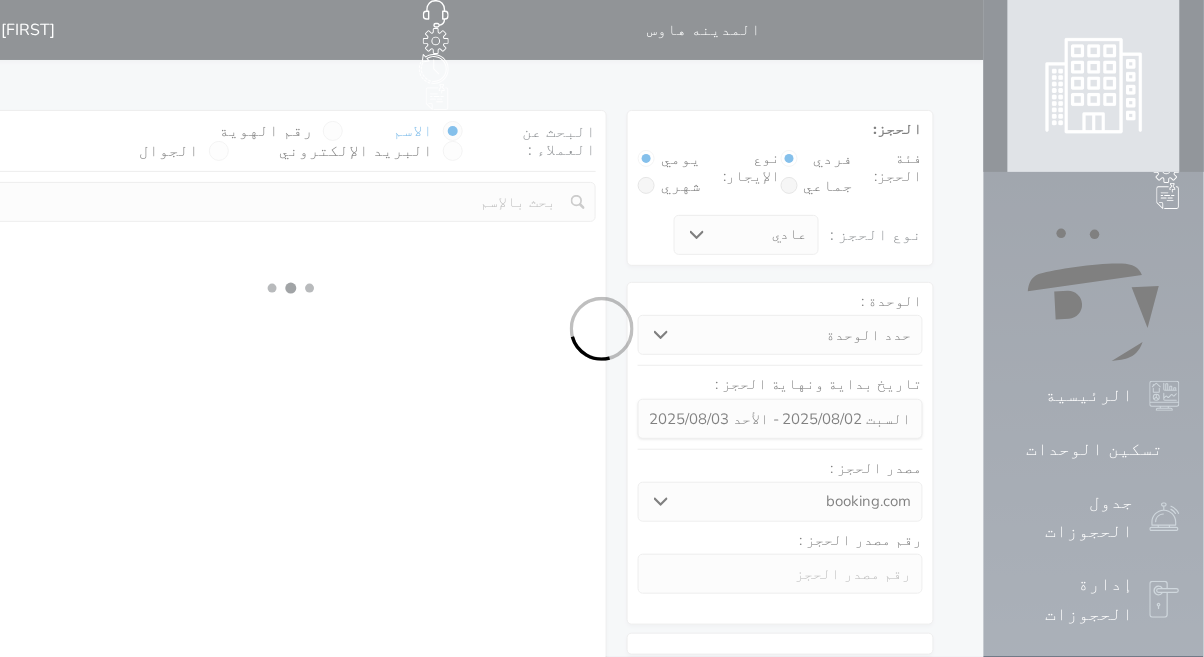 select on "1" 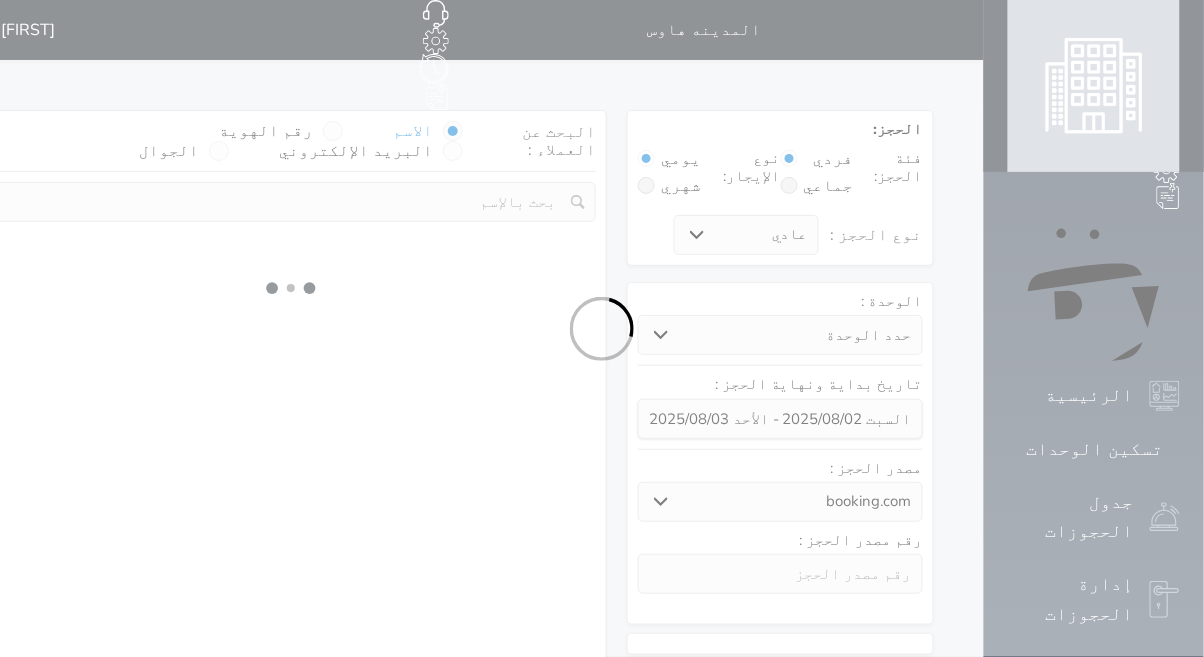 select 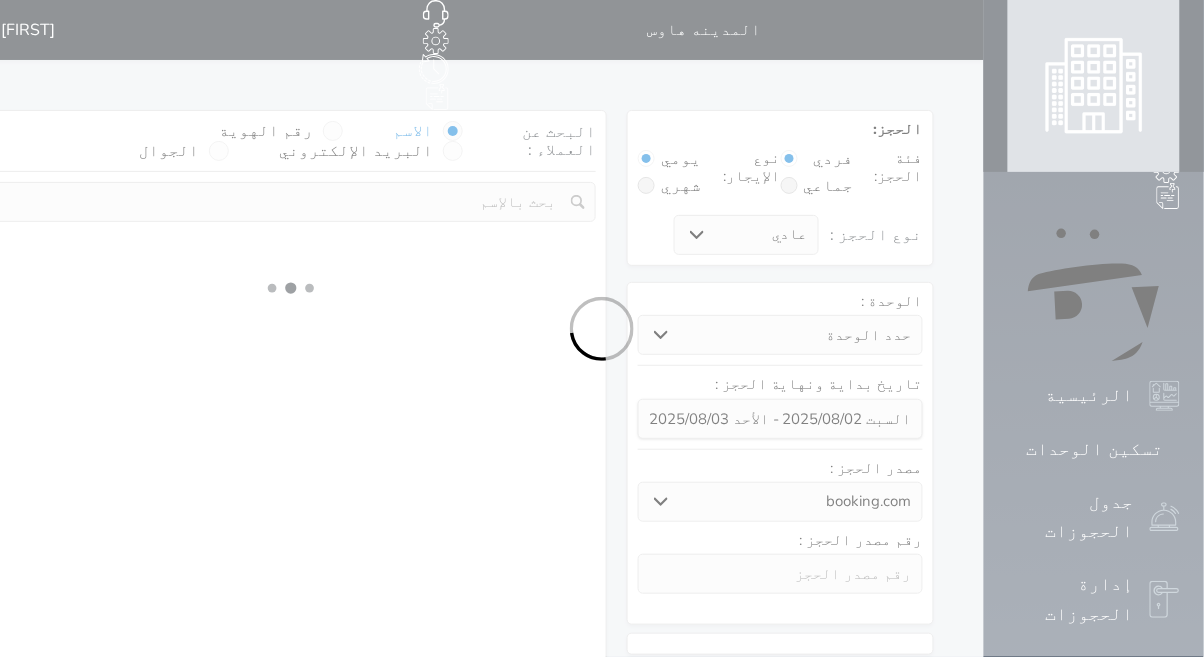 select on "7" 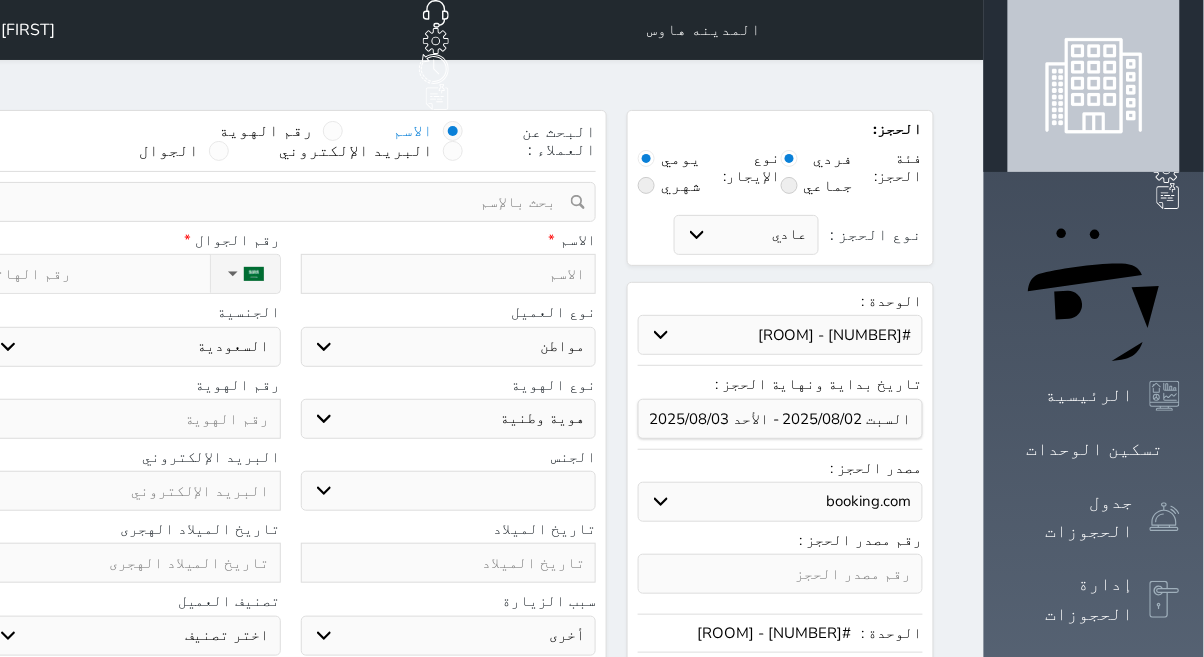 select 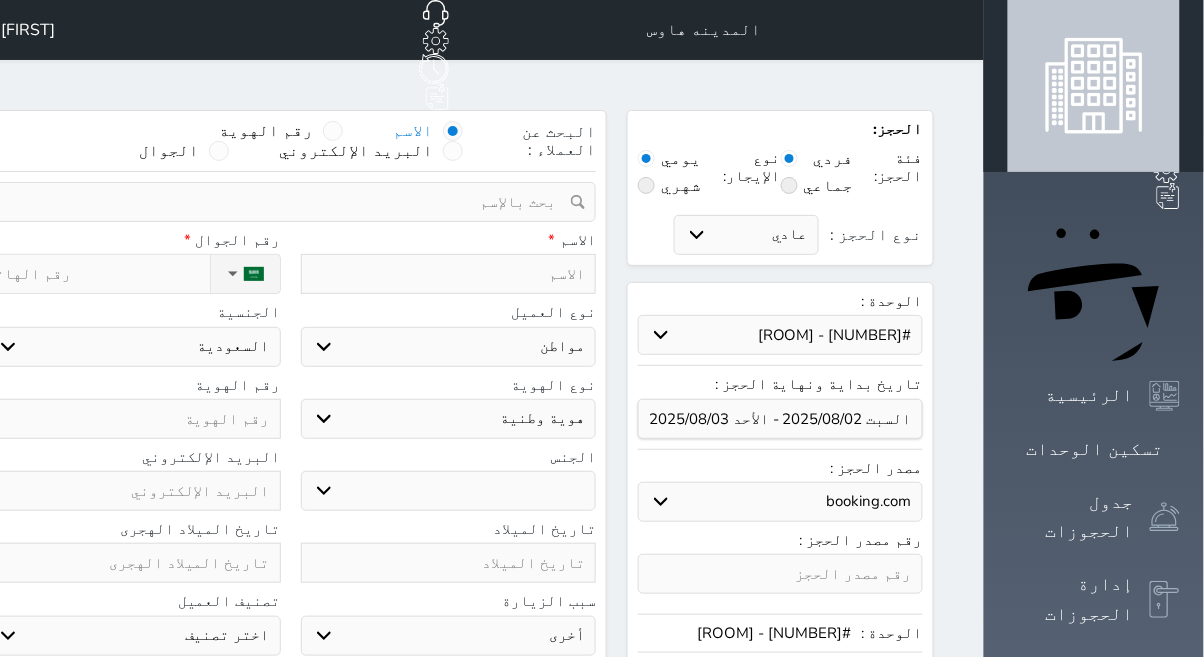 click on "تسكين الوحدات" at bounding box center (1095, 449) 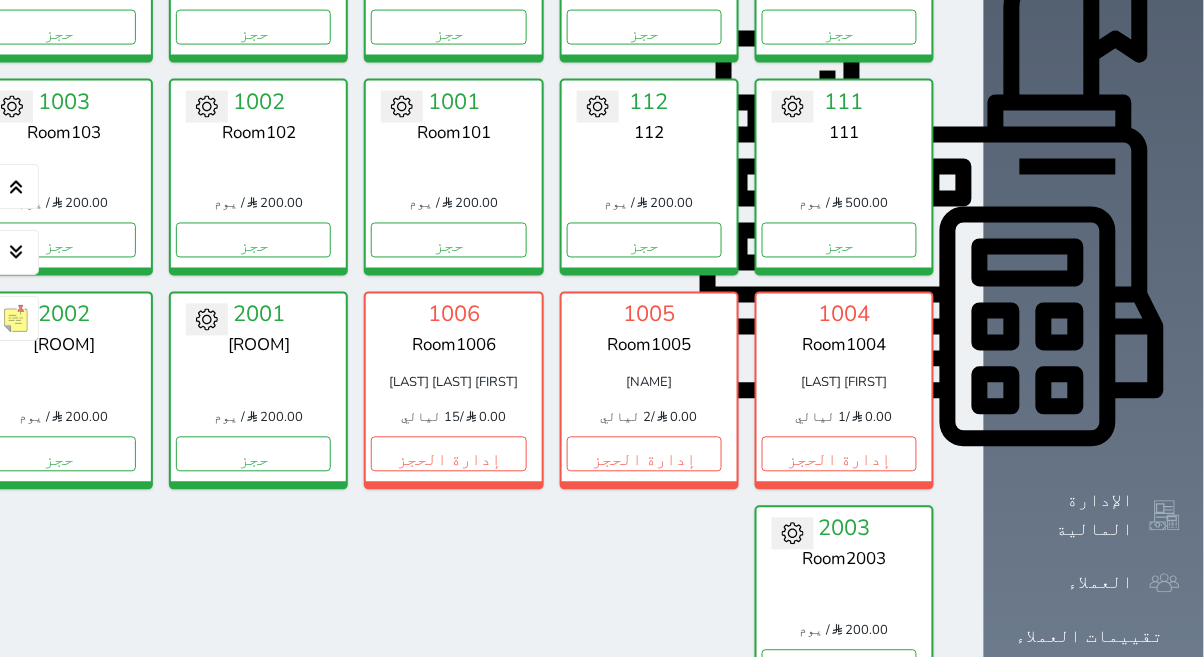 scroll, scrollTop: 703, scrollLeft: 0, axis: vertical 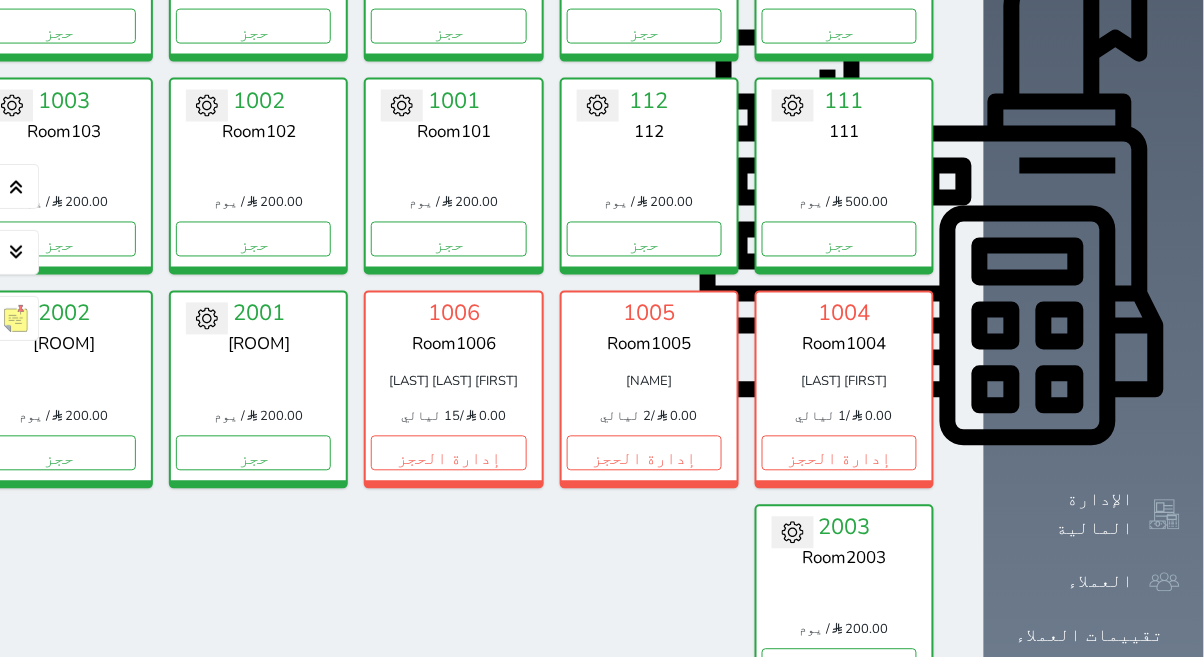 click on "[NUMBER]   [ROOM]
[NAME]
[PRICE]
/ [NUMBER] ليالي           إدارة الحجز" at bounding box center (649, 389) 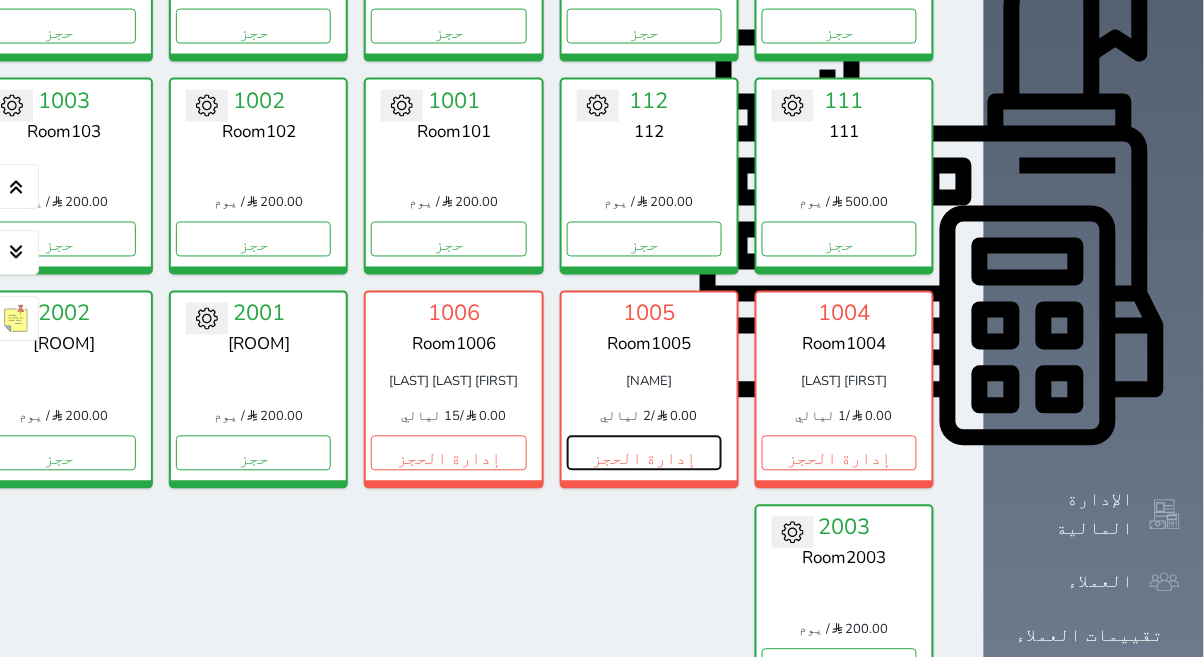 click on "إدارة الحجز" at bounding box center [644, 453] 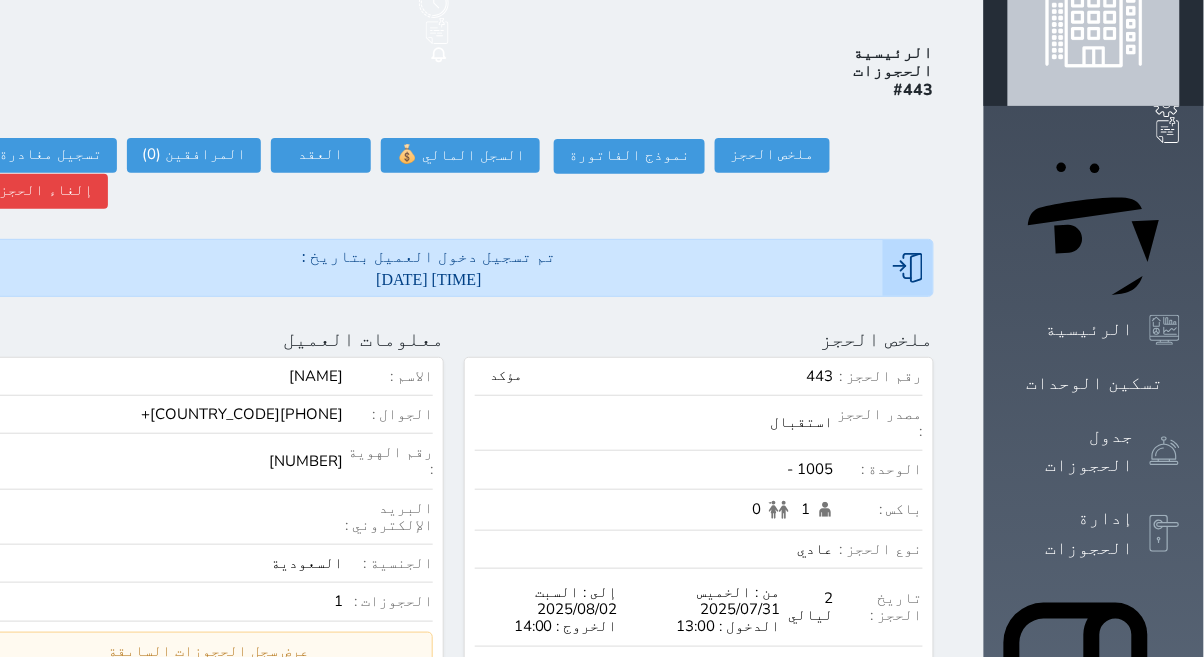 scroll, scrollTop: 65, scrollLeft: 0, axis: vertical 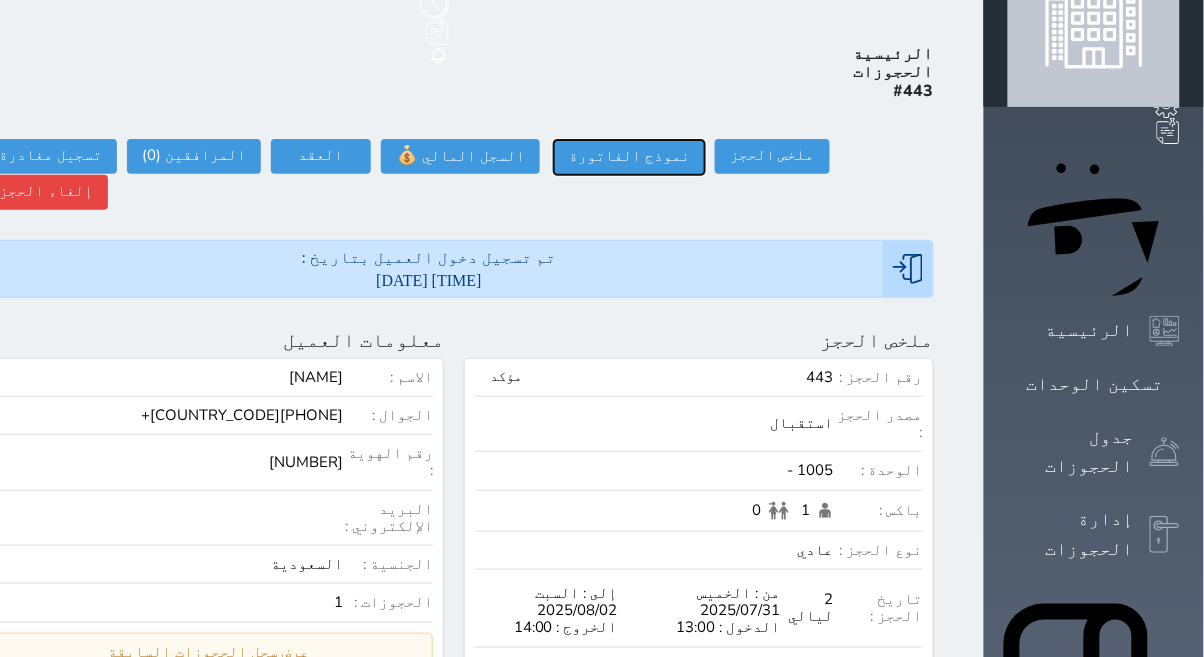 click on "نموذج الفاتورة" at bounding box center (629, 157) 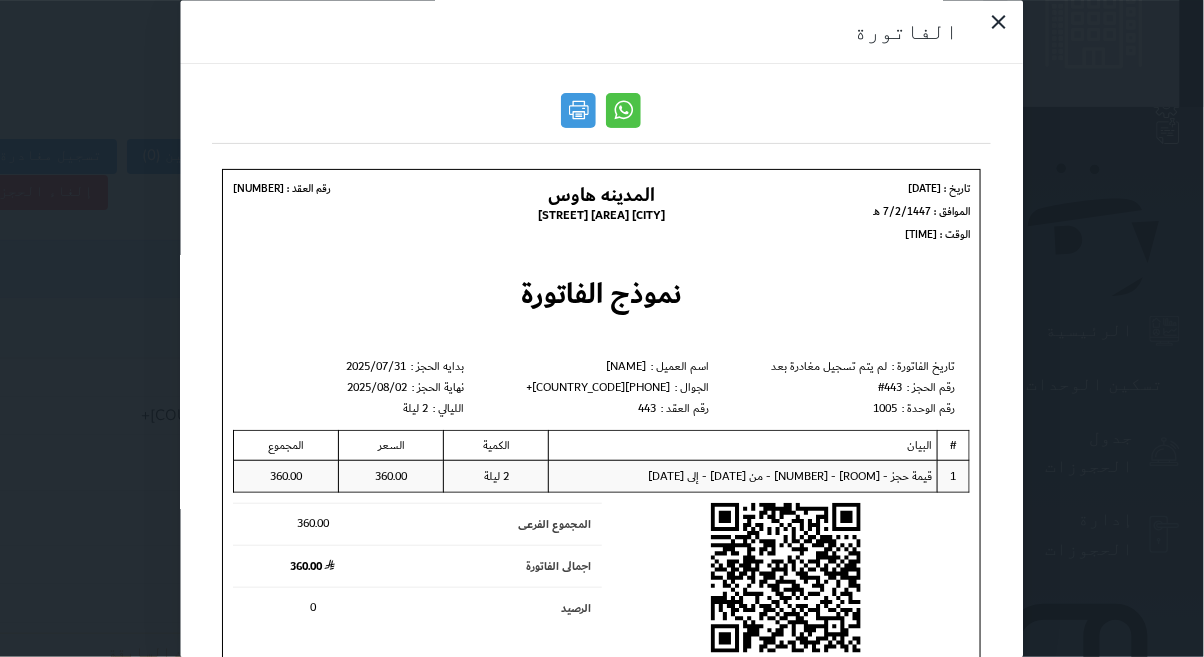 scroll, scrollTop: 0, scrollLeft: 0, axis: both 